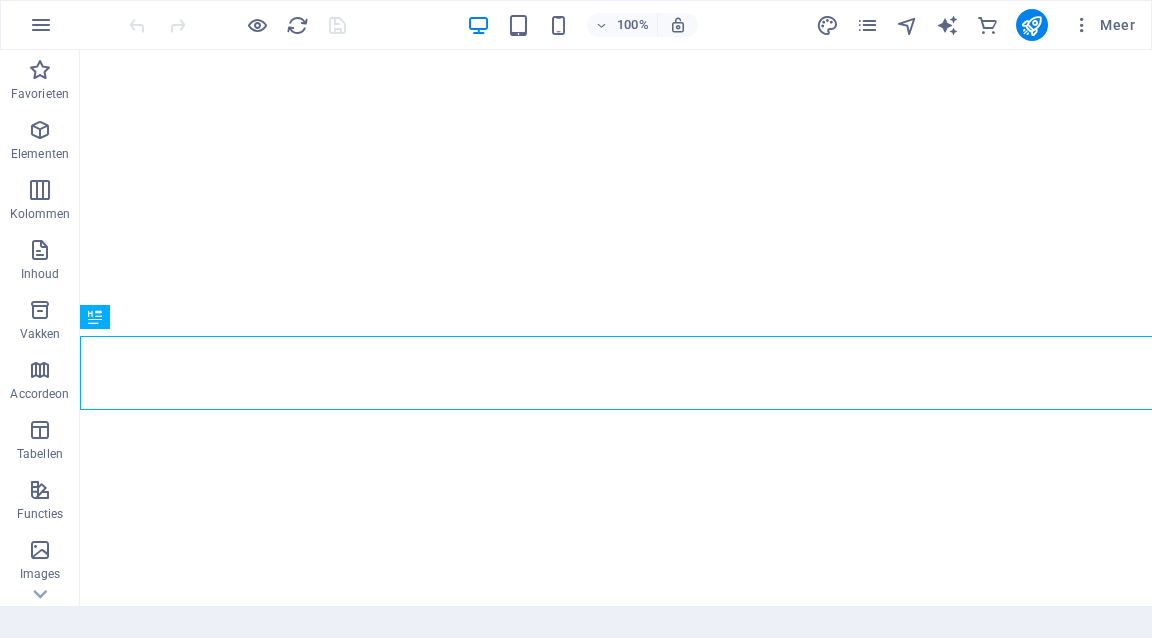 scroll, scrollTop: 0, scrollLeft: 0, axis: both 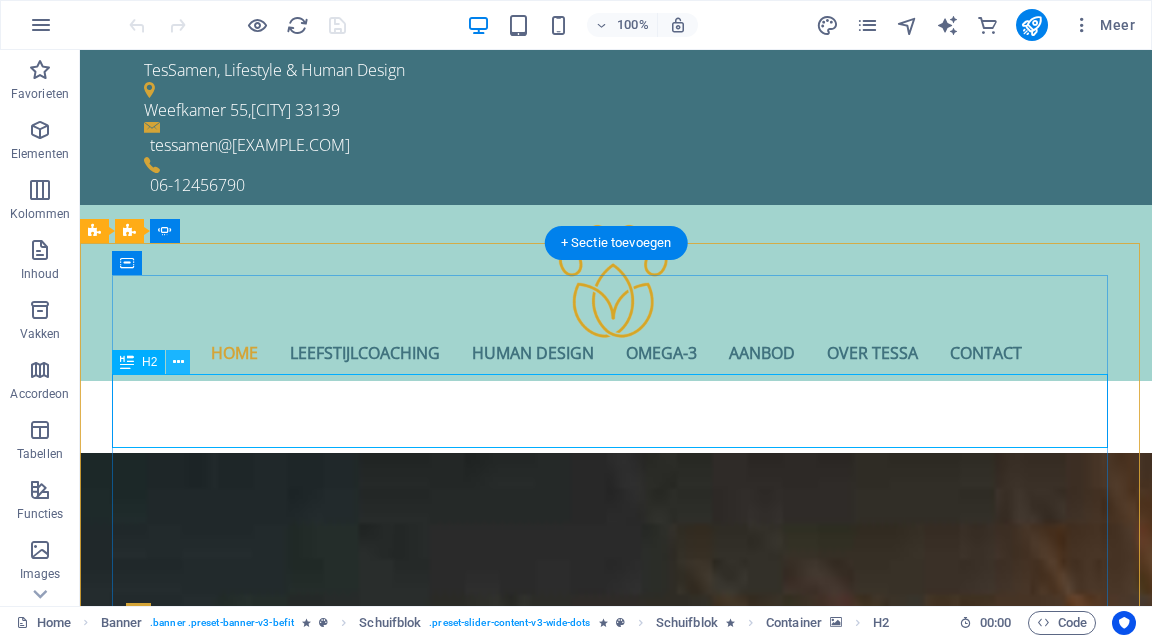 click at bounding box center [178, 362] 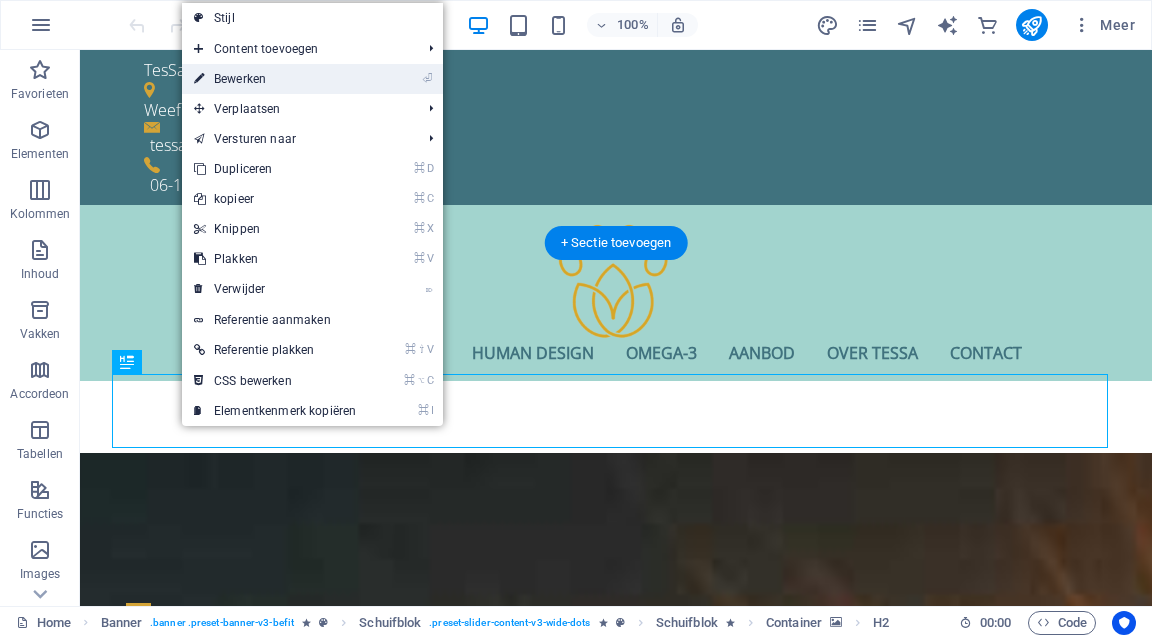 click on "⏎  Bewerken" at bounding box center [275, 79] 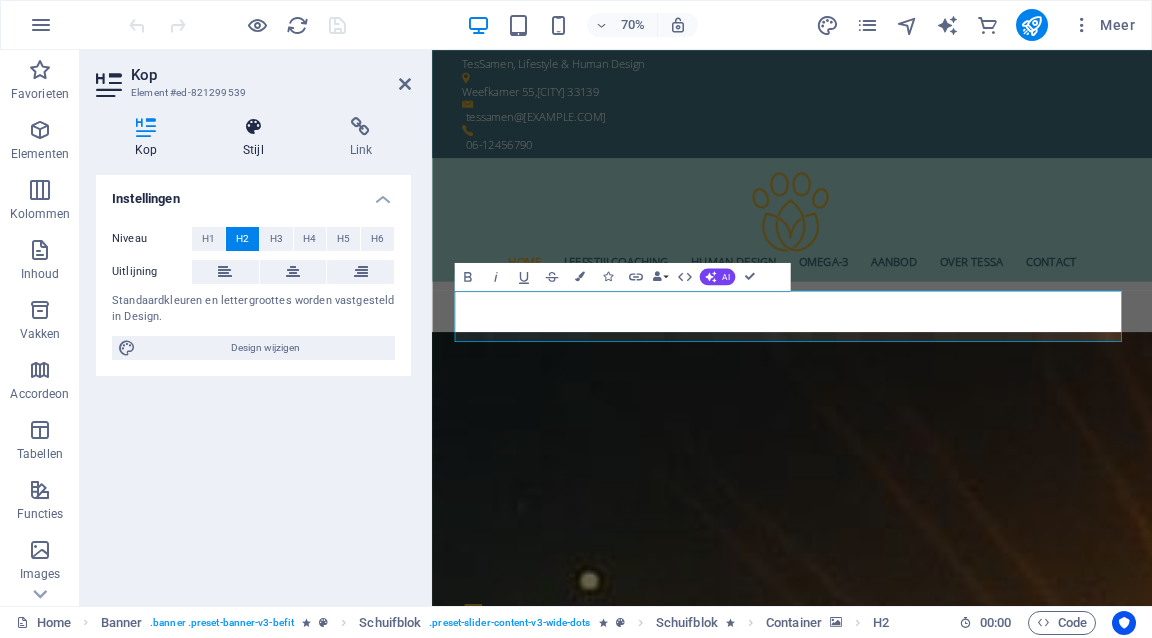 click at bounding box center (253, 127) 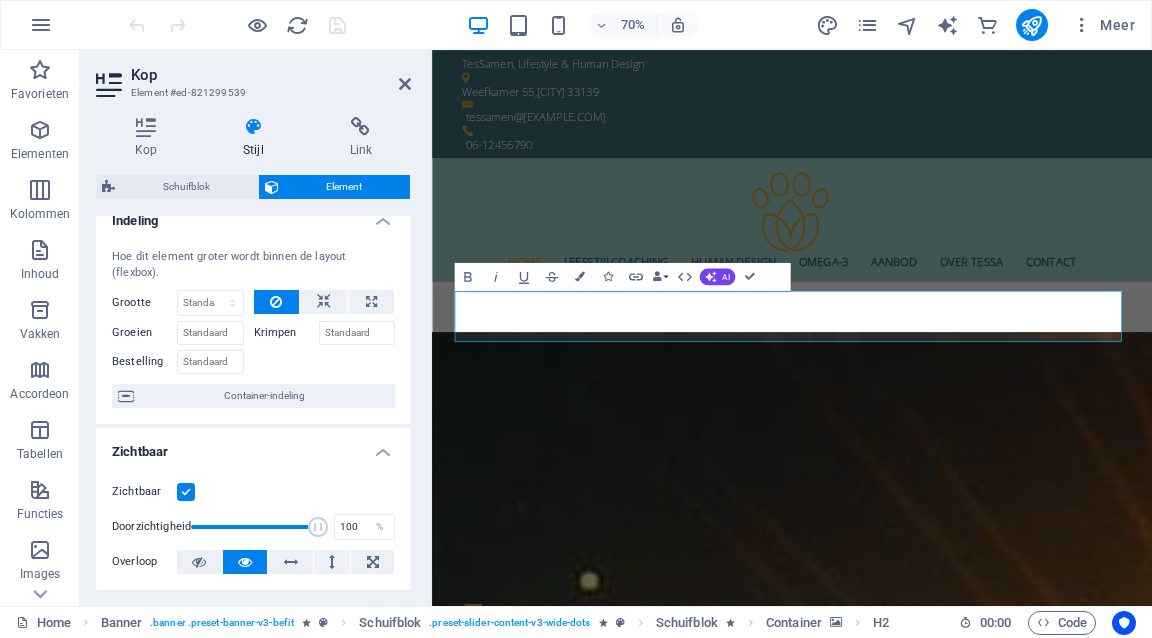 scroll, scrollTop: 127, scrollLeft: 0, axis: vertical 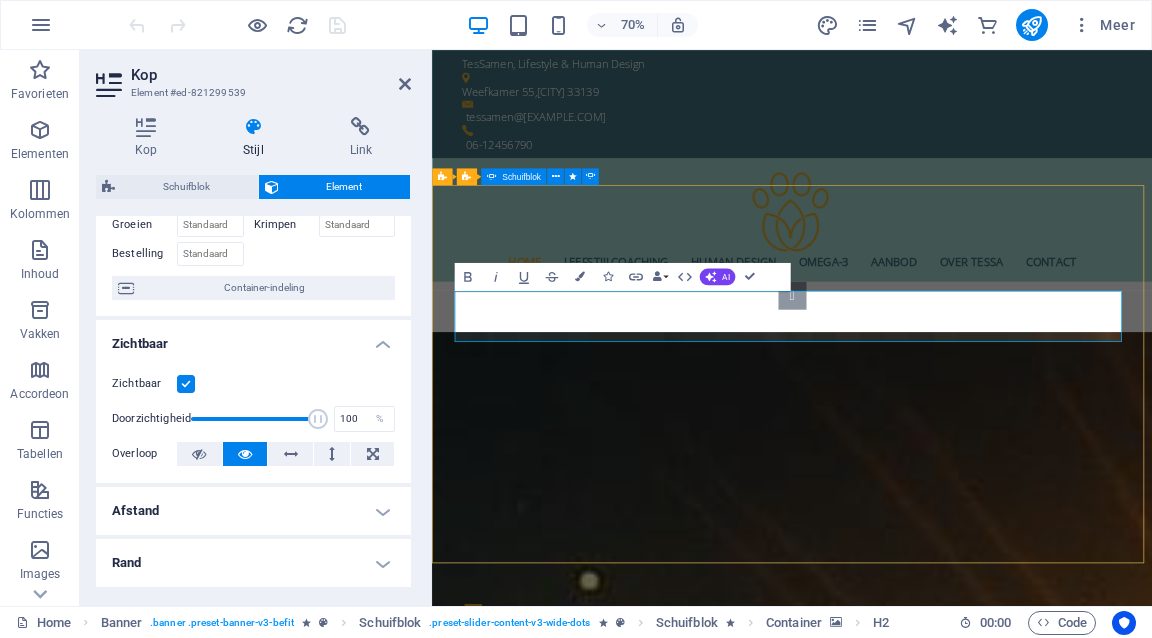 click at bounding box center [947, 981] 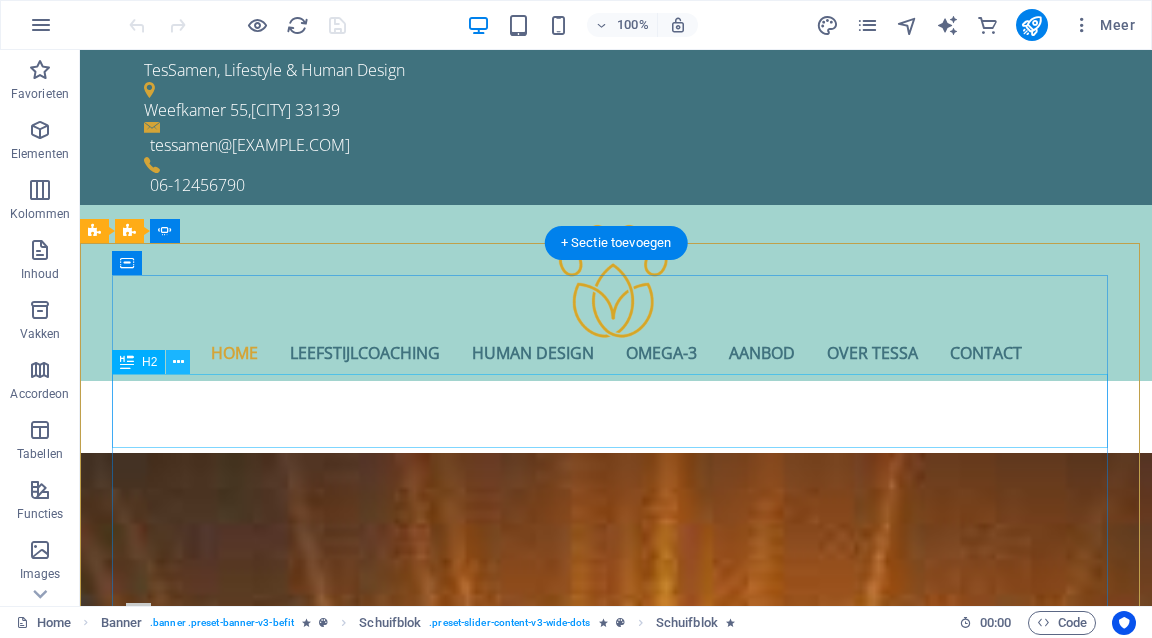 click at bounding box center [178, 362] 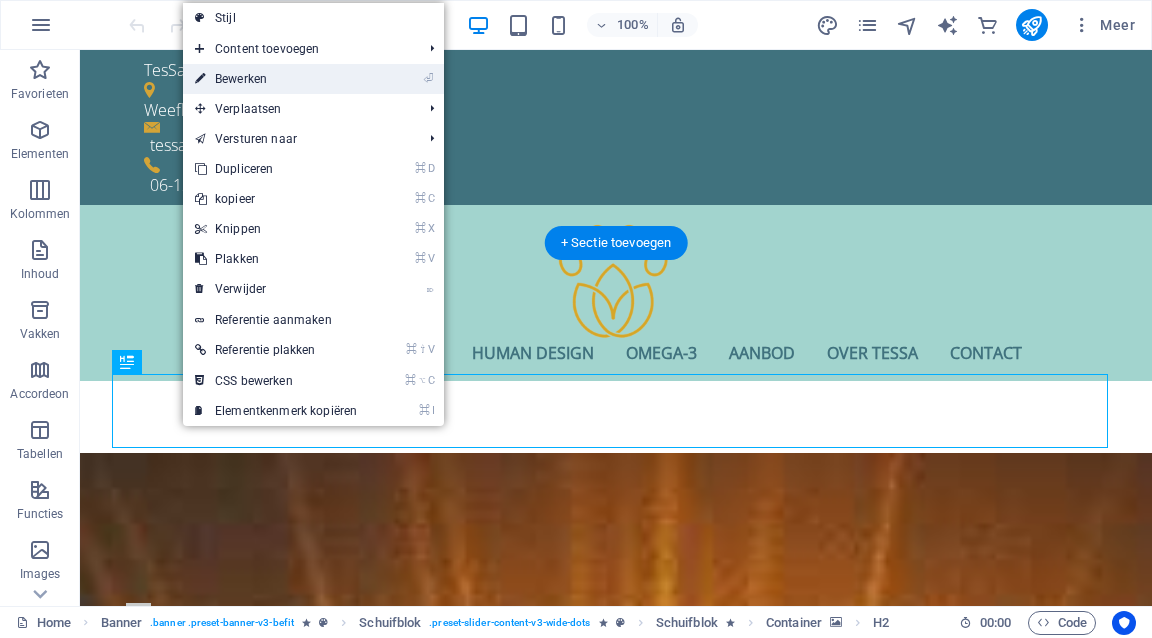 click on "⏎  Bewerken" at bounding box center (276, 79) 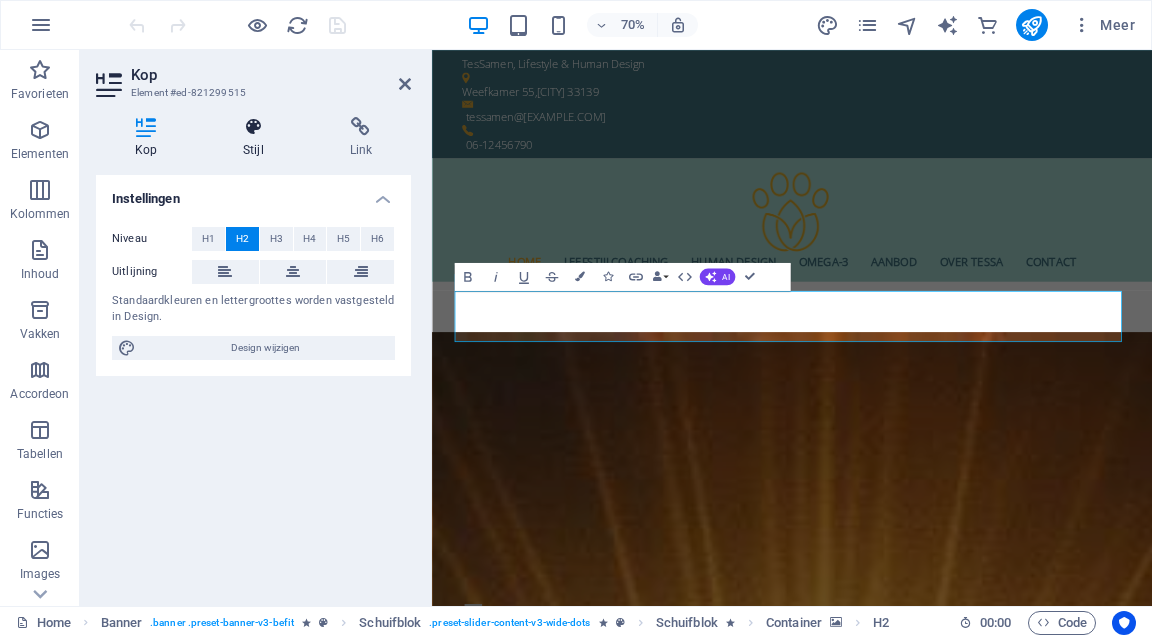 click at bounding box center (253, 127) 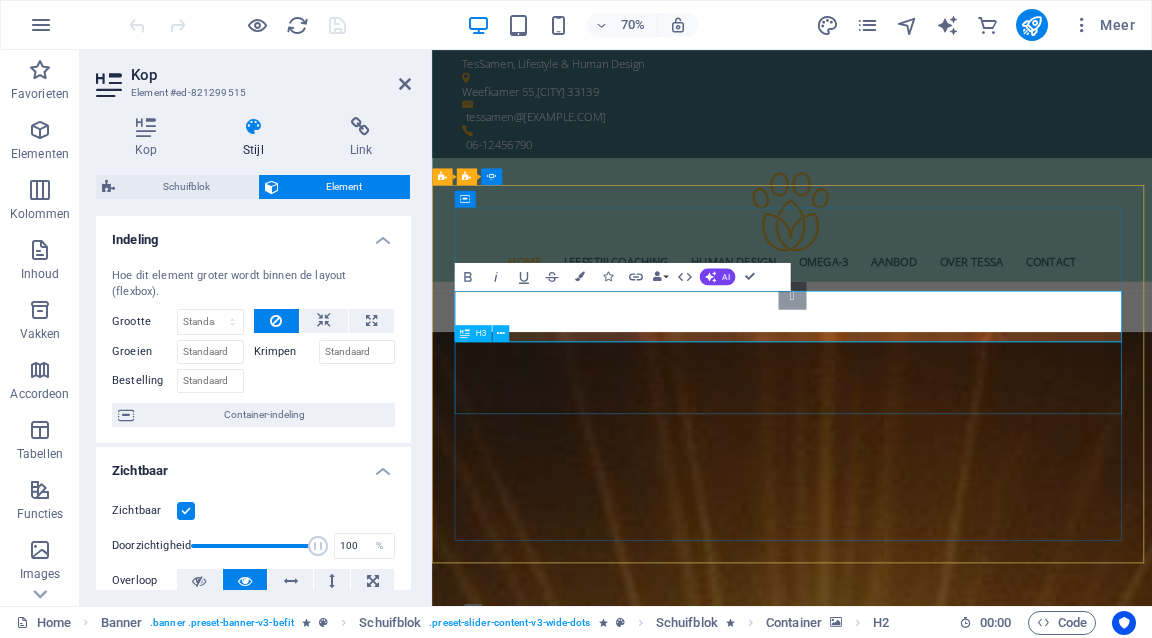click on "Twijfel je vaak aan jezelf of aan je keuzes? Pas jij je aan de verwachtingen van anderen aan? Loop je leeg of ben je jezelf verloren?" at bounding box center (-1126, 2639) 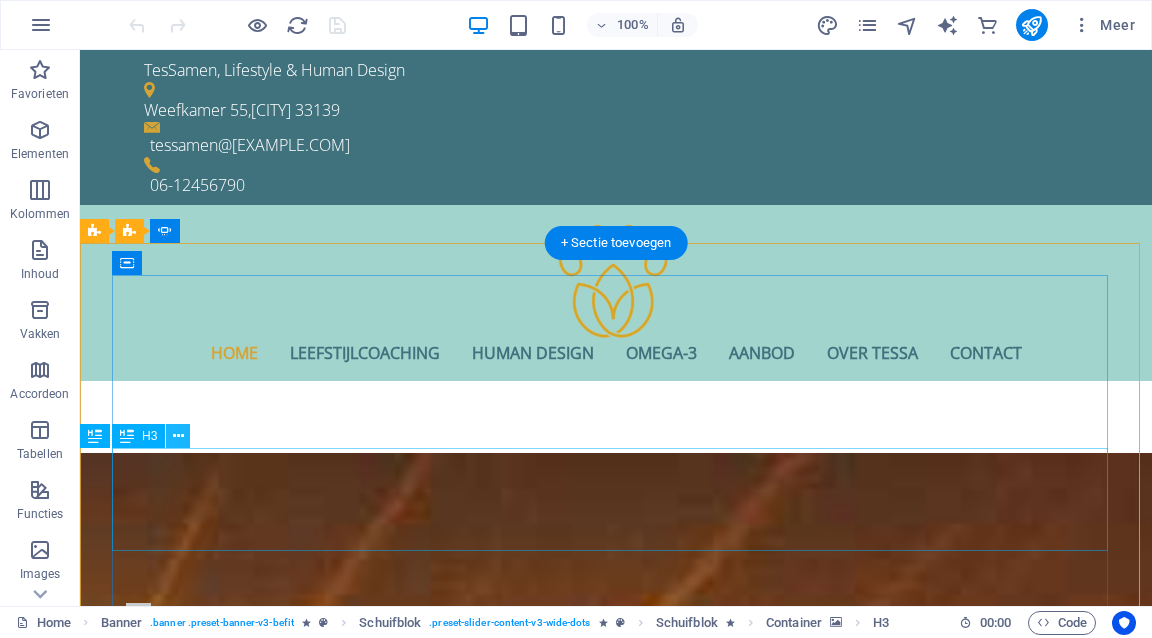 click at bounding box center (178, 436) 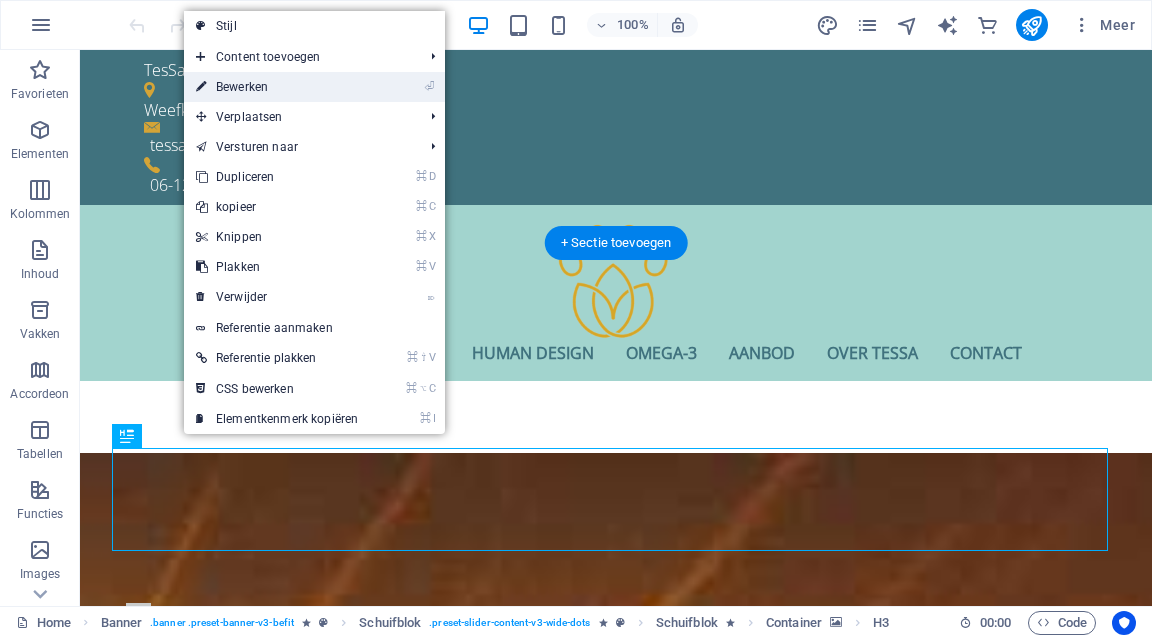 click on "⏎  Bewerken" at bounding box center [277, 87] 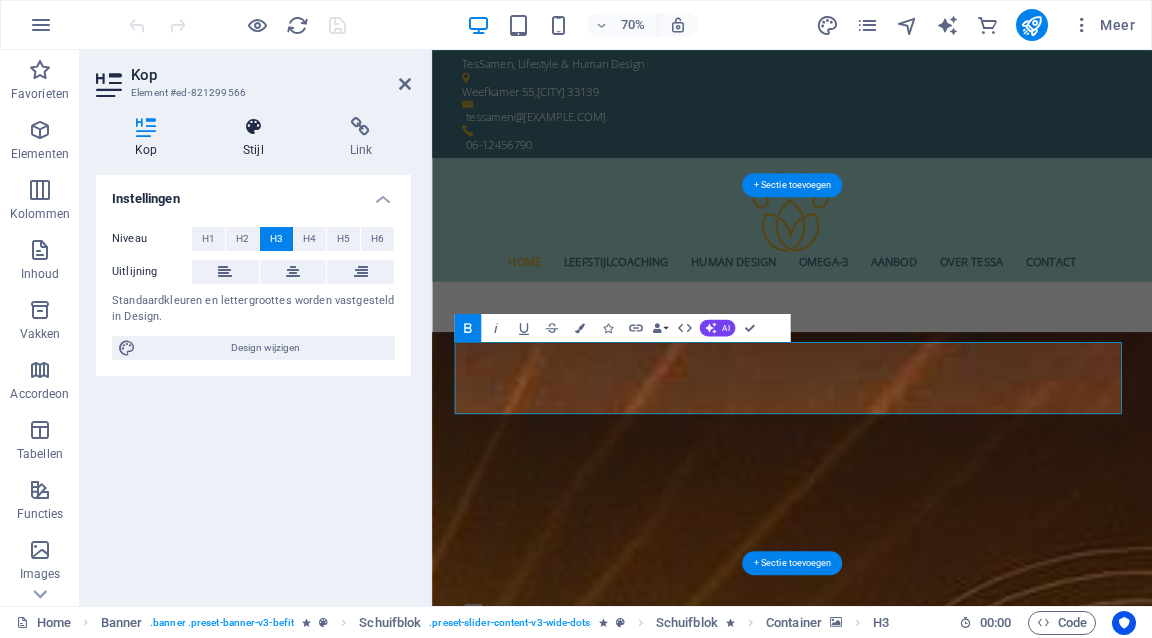 click on "Stijl" at bounding box center [257, 138] 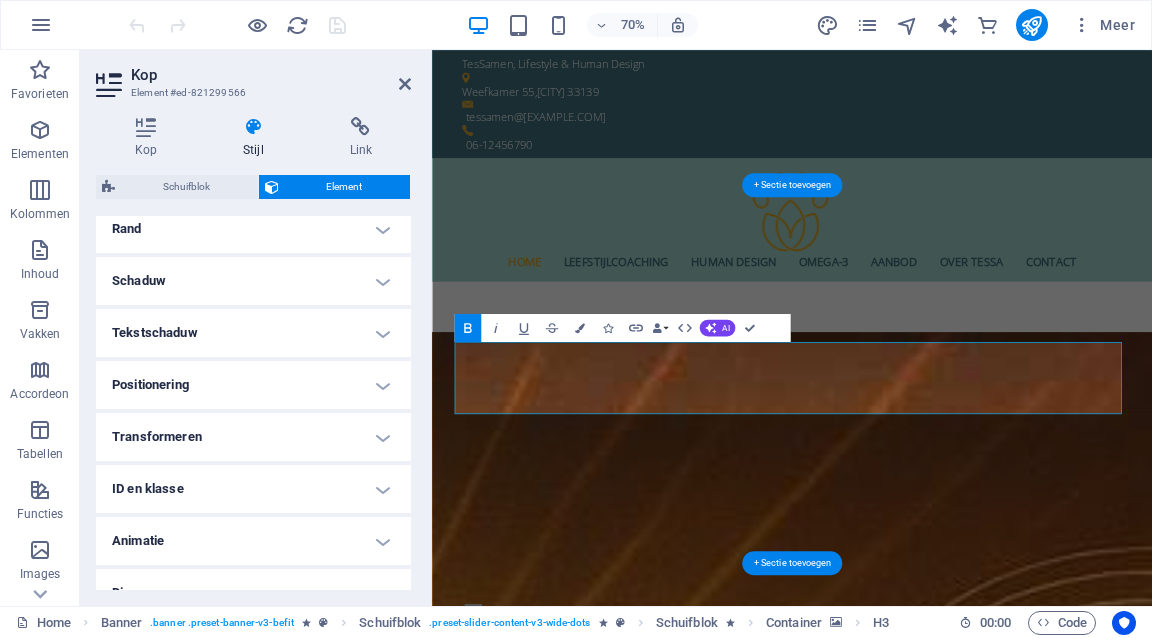 scroll, scrollTop: 488, scrollLeft: 0, axis: vertical 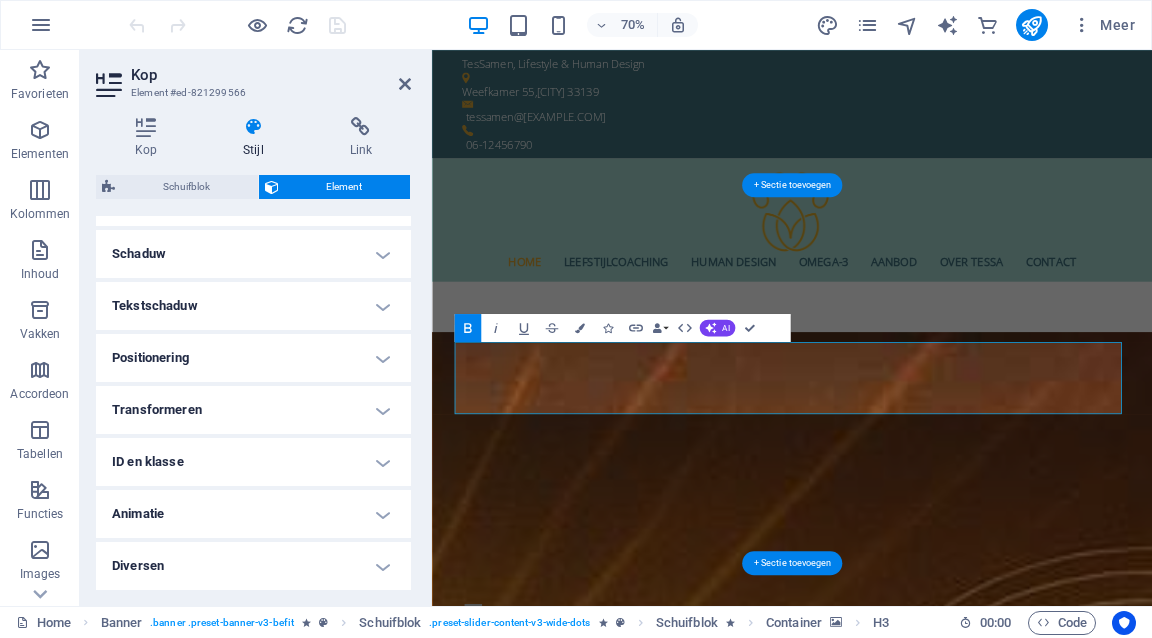 click on "Animatie" at bounding box center [253, 514] 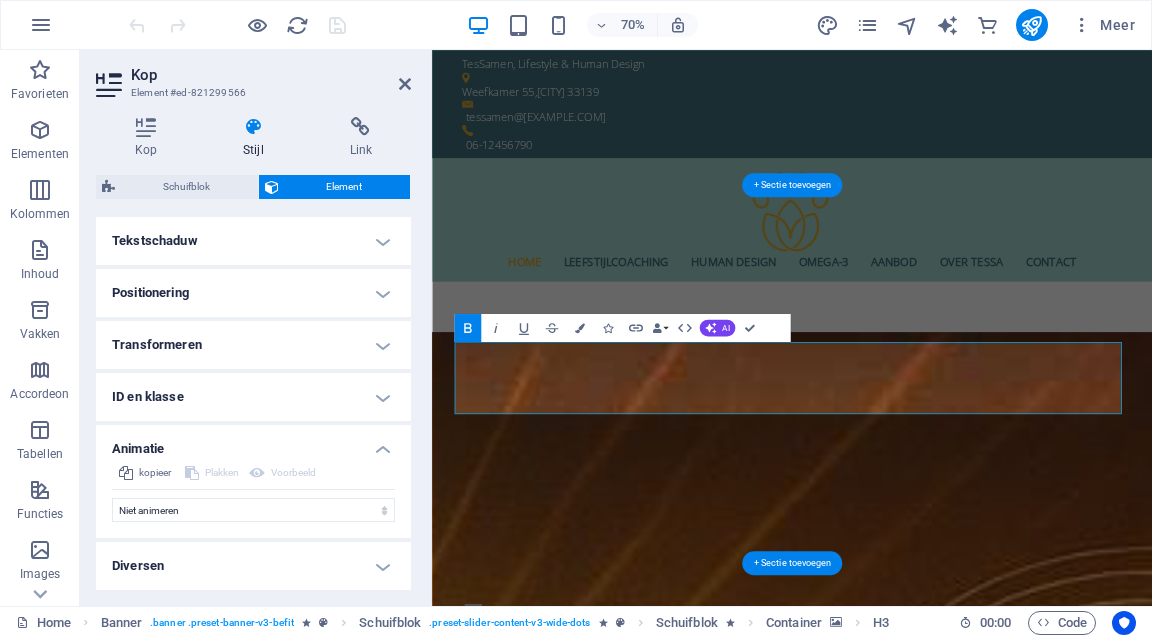 scroll, scrollTop: 420, scrollLeft: 0, axis: vertical 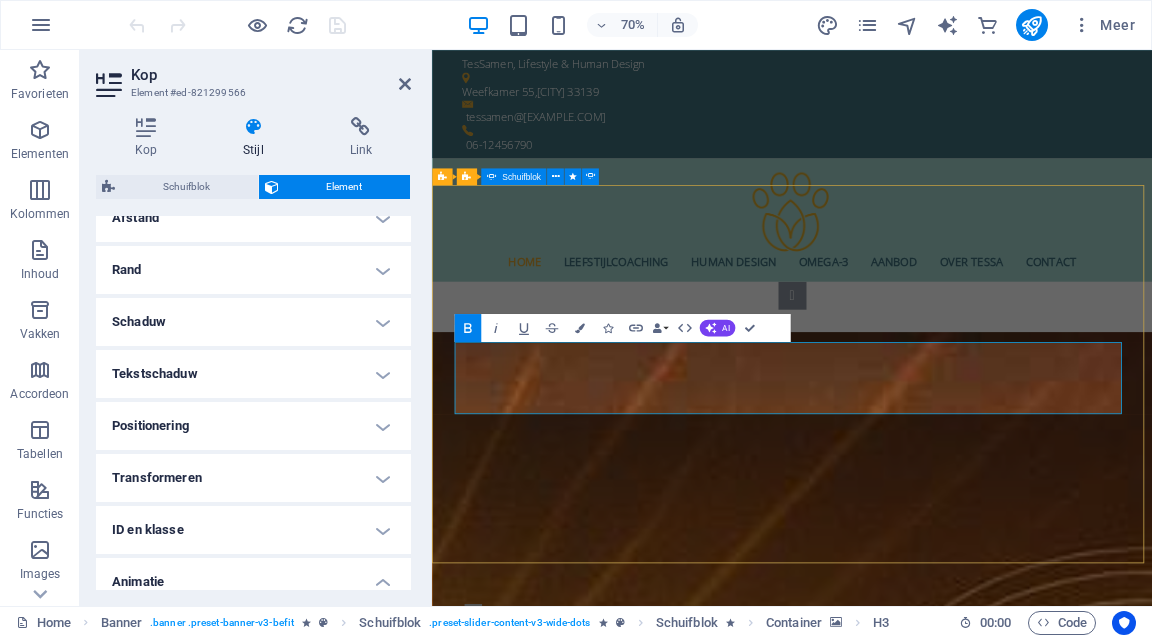 click at bounding box center [947, 401] 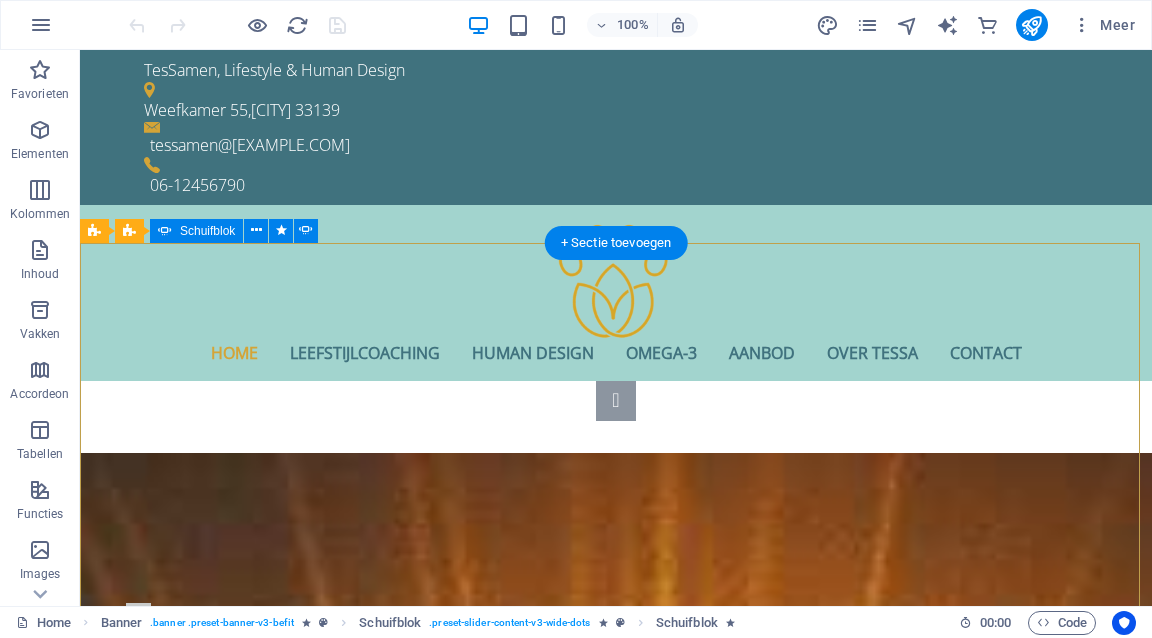click at bounding box center (616, 401) 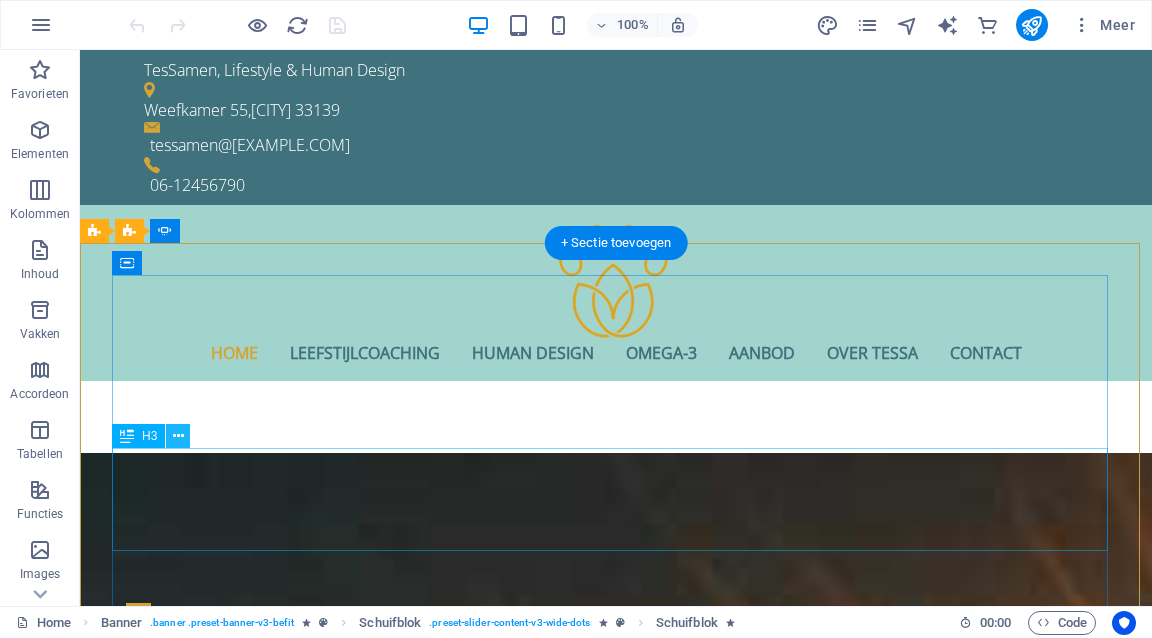 click at bounding box center (178, 436) 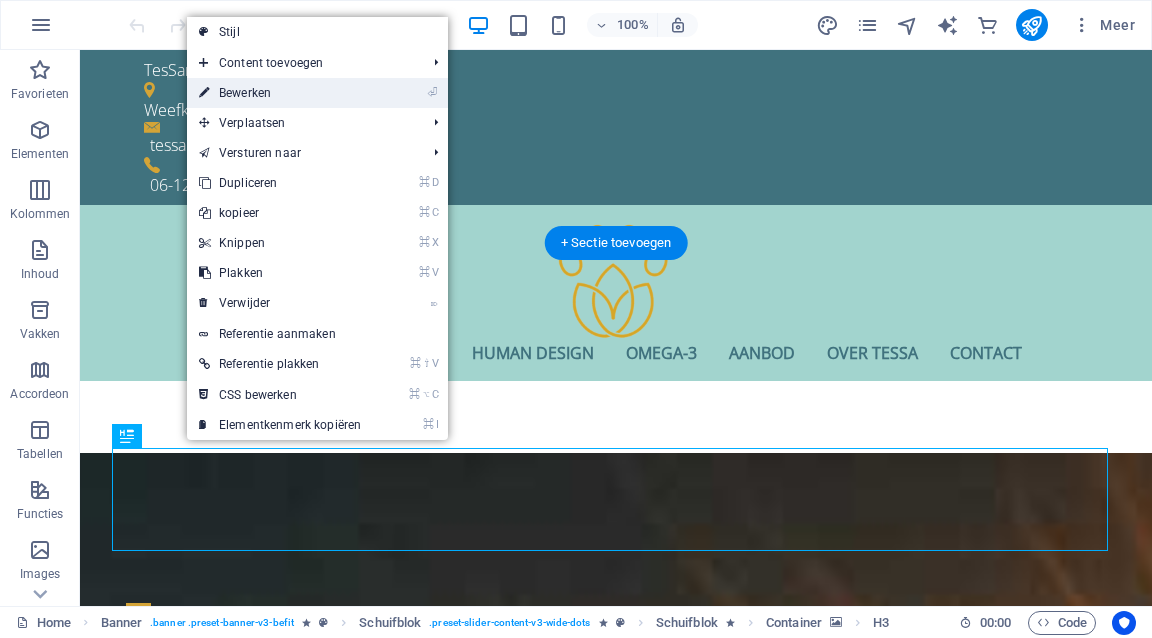 click on "⏎  Bewerken" at bounding box center (280, 93) 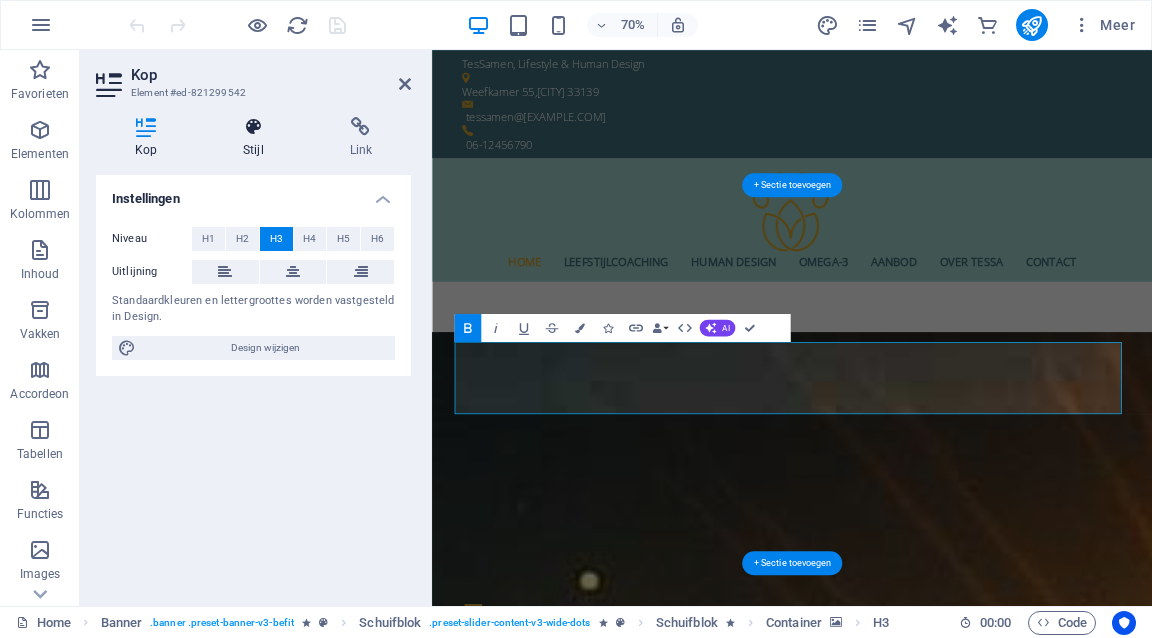 click on "Stijl" at bounding box center [257, 138] 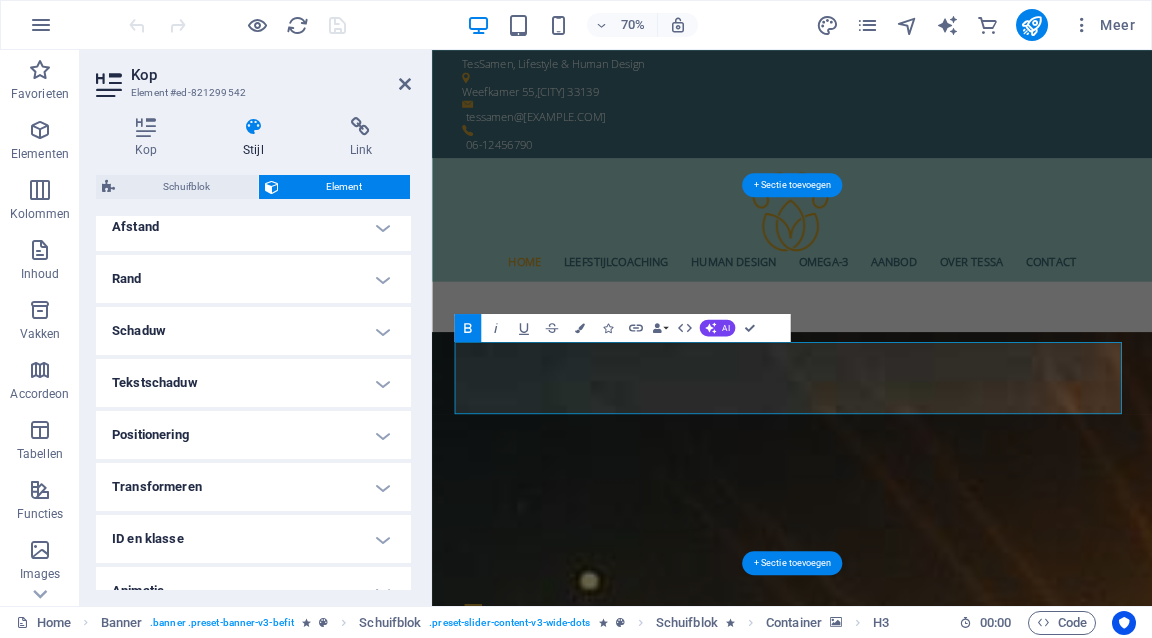 scroll, scrollTop: 488, scrollLeft: 0, axis: vertical 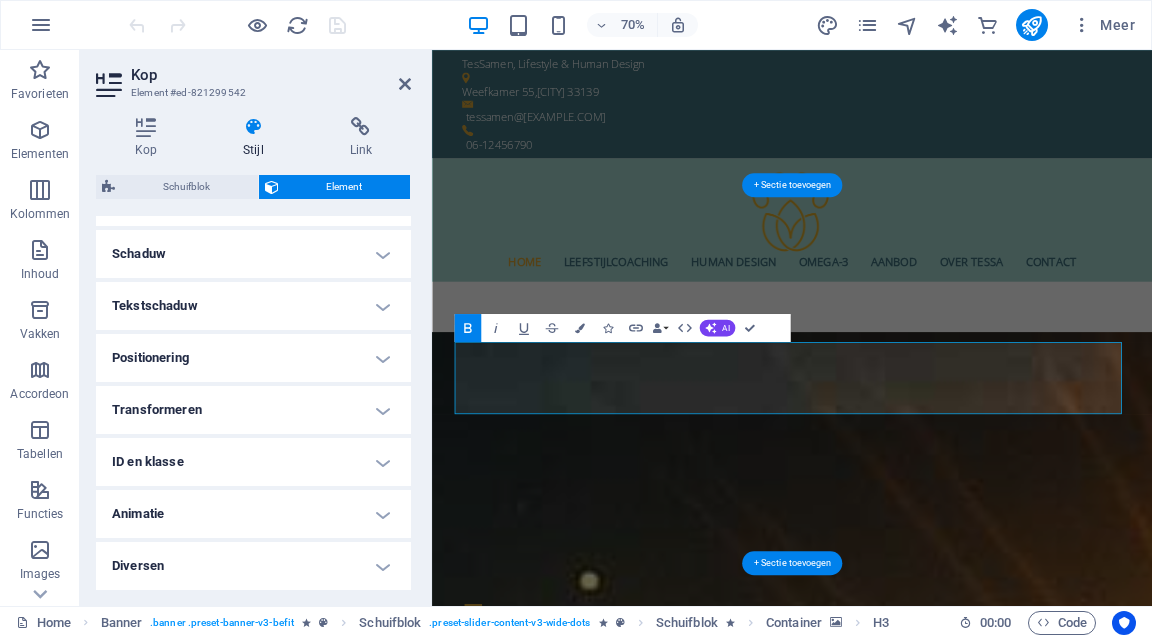click on "Animatie" at bounding box center (253, 514) 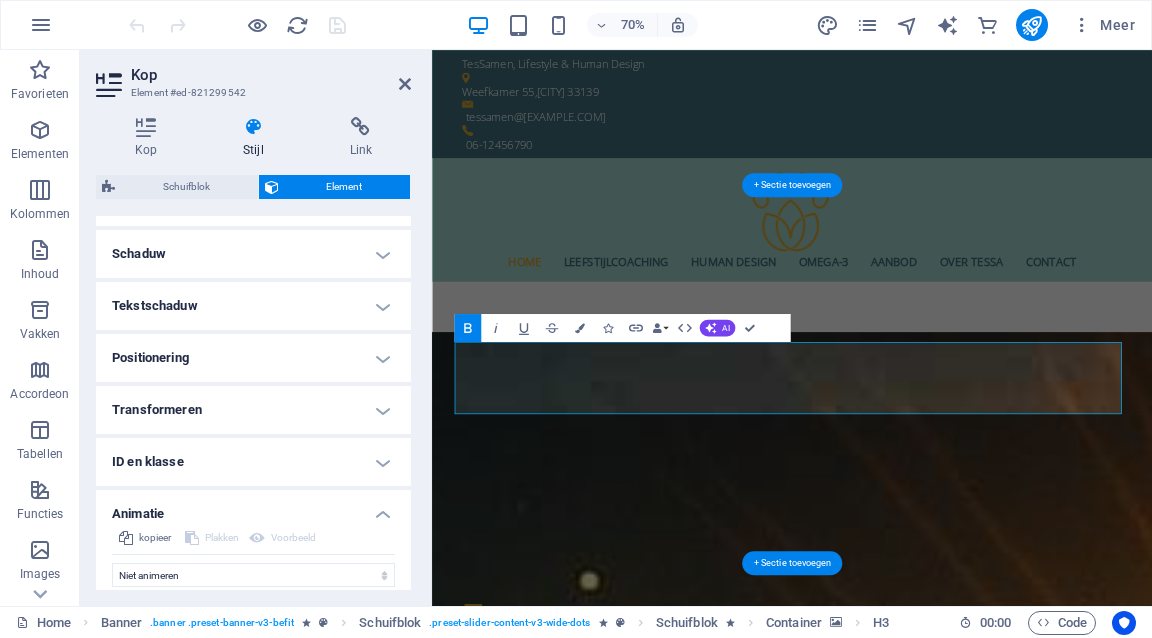 scroll, scrollTop: 553, scrollLeft: 0, axis: vertical 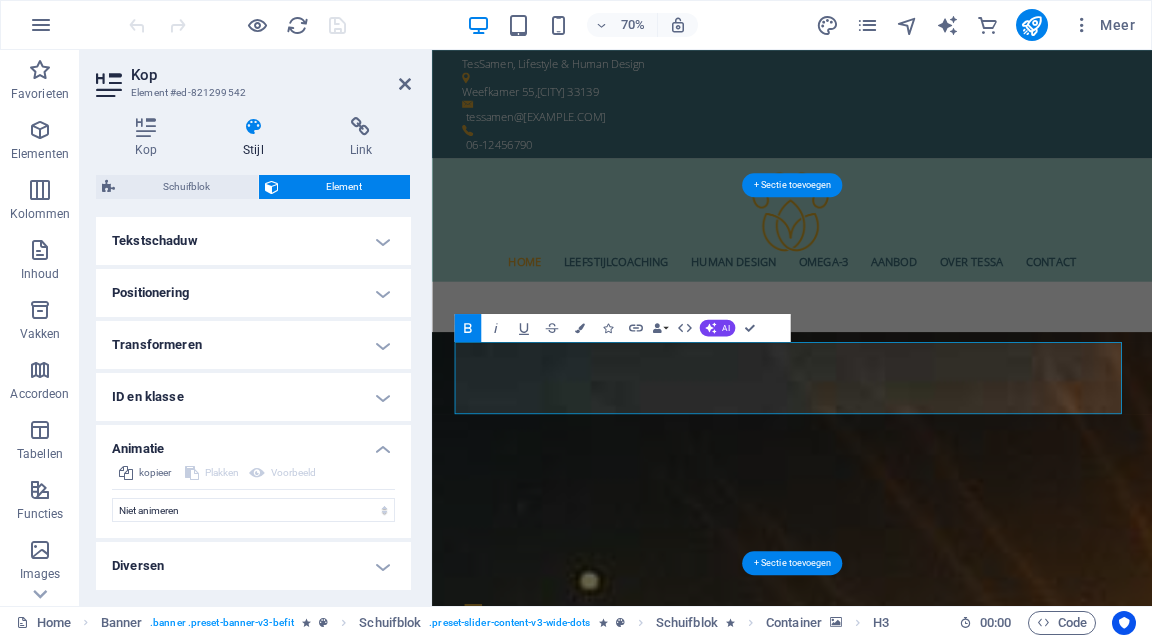 click on "Diversen" at bounding box center (253, 566) 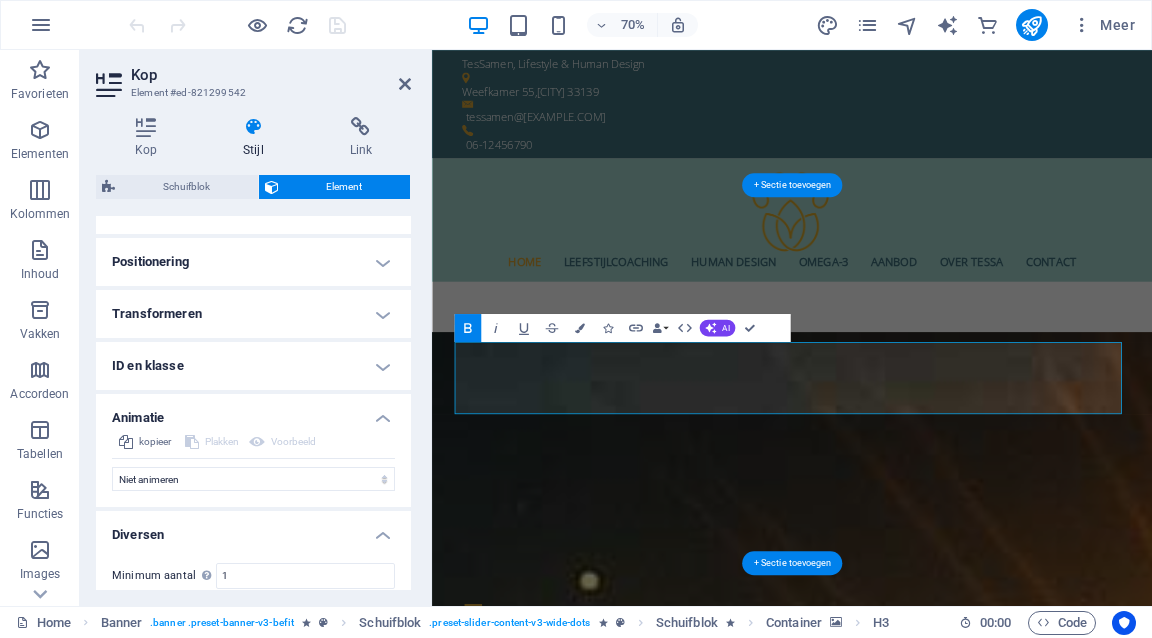 scroll, scrollTop: 492, scrollLeft: 0, axis: vertical 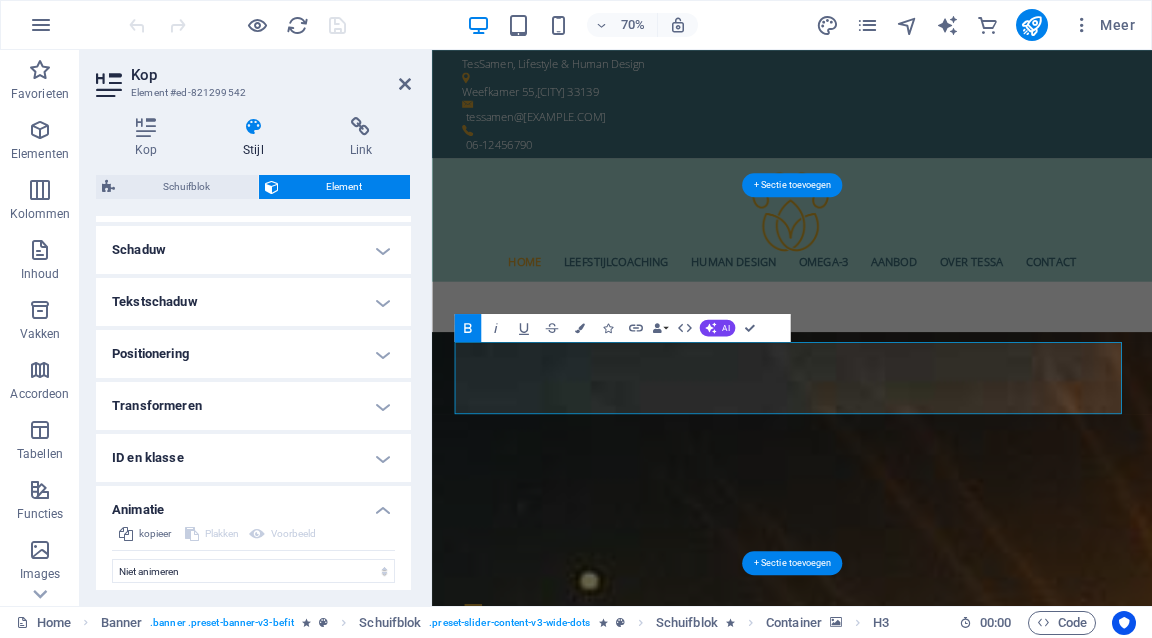 click on "Transformeren" at bounding box center (253, 406) 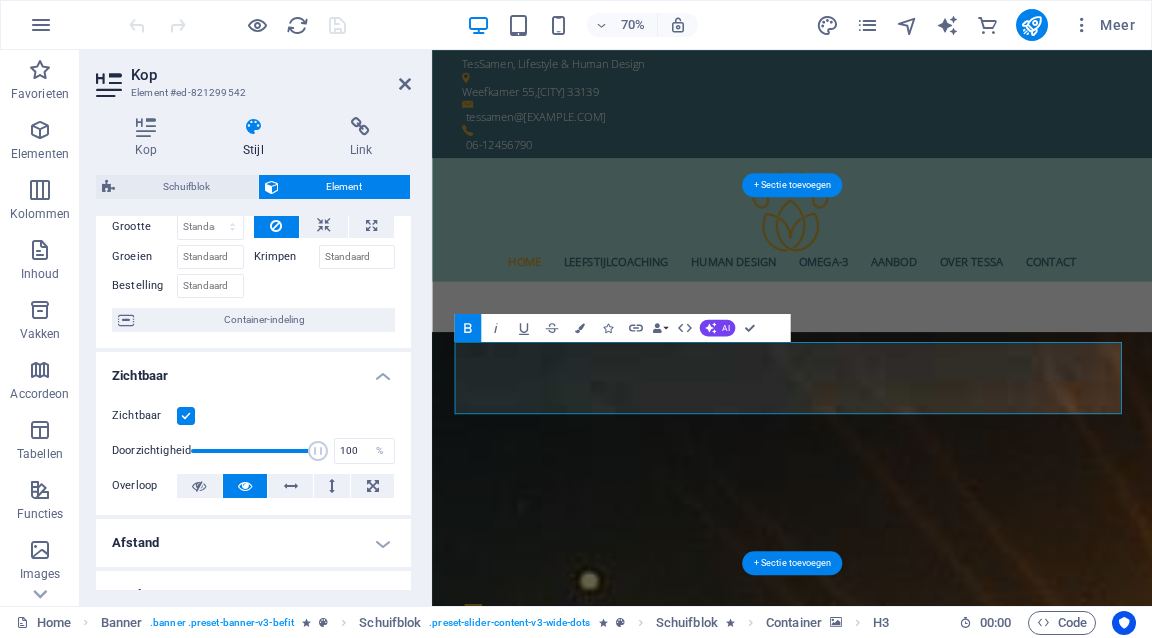 scroll, scrollTop: 0, scrollLeft: 0, axis: both 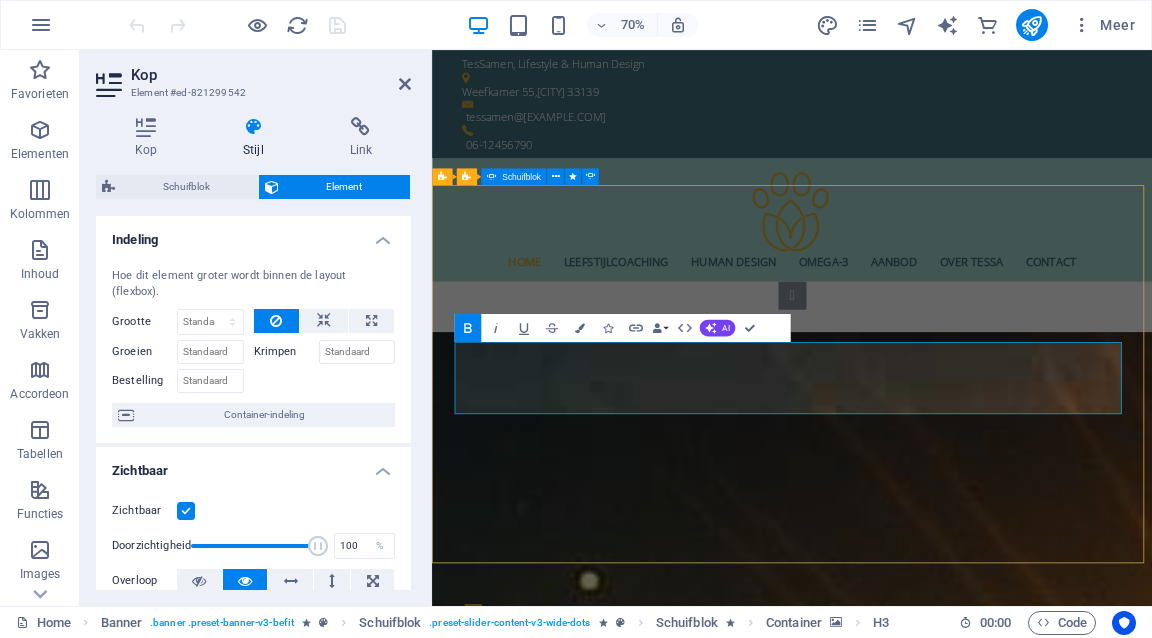 click at bounding box center [947, 981] 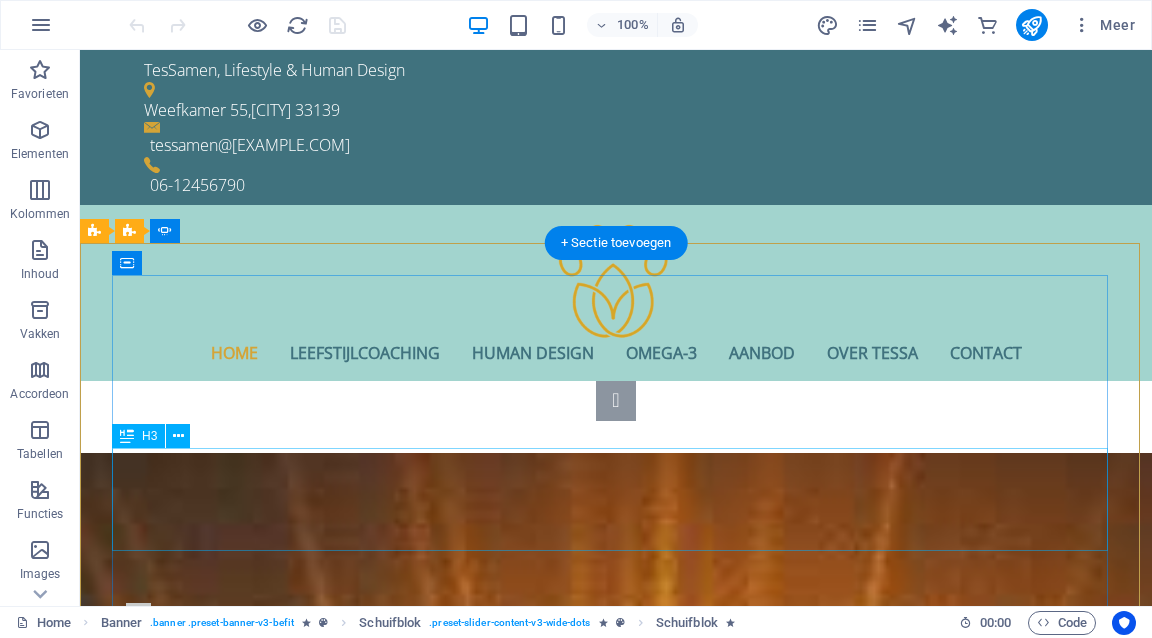 click on "Twijfel je vaak aan jezelf of aan je keuzes? Pas jij je aan de verwachtingen van anderen aan? Loop je leeg of ben je jezelf verloren?" at bounding box center (-1542, 2660) 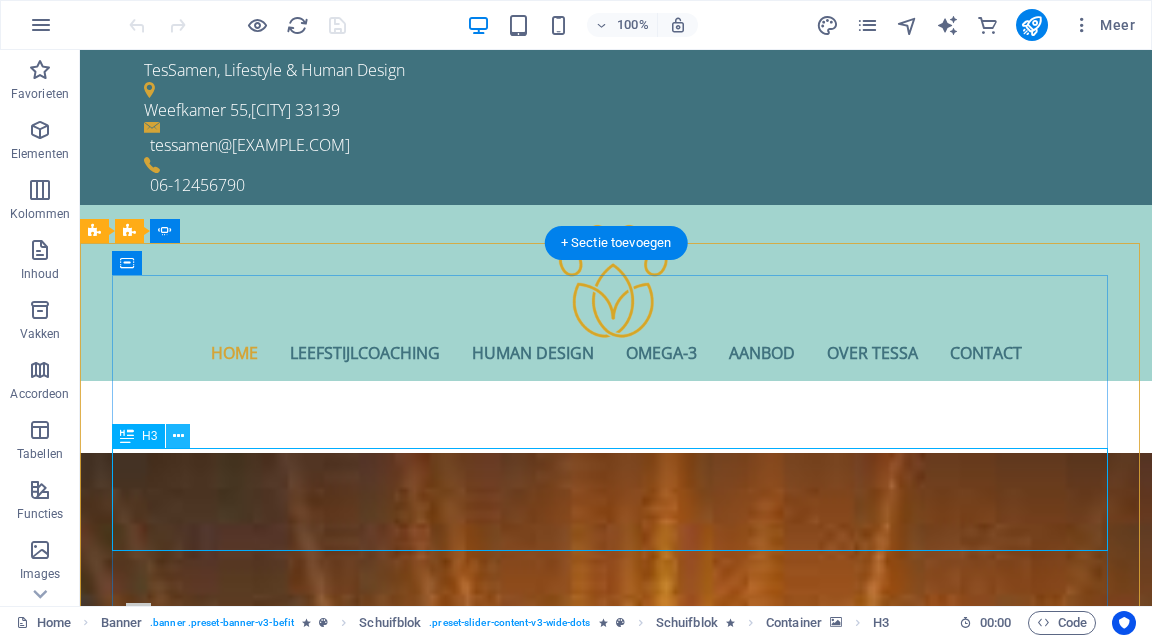 click at bounding box center [178, 436] 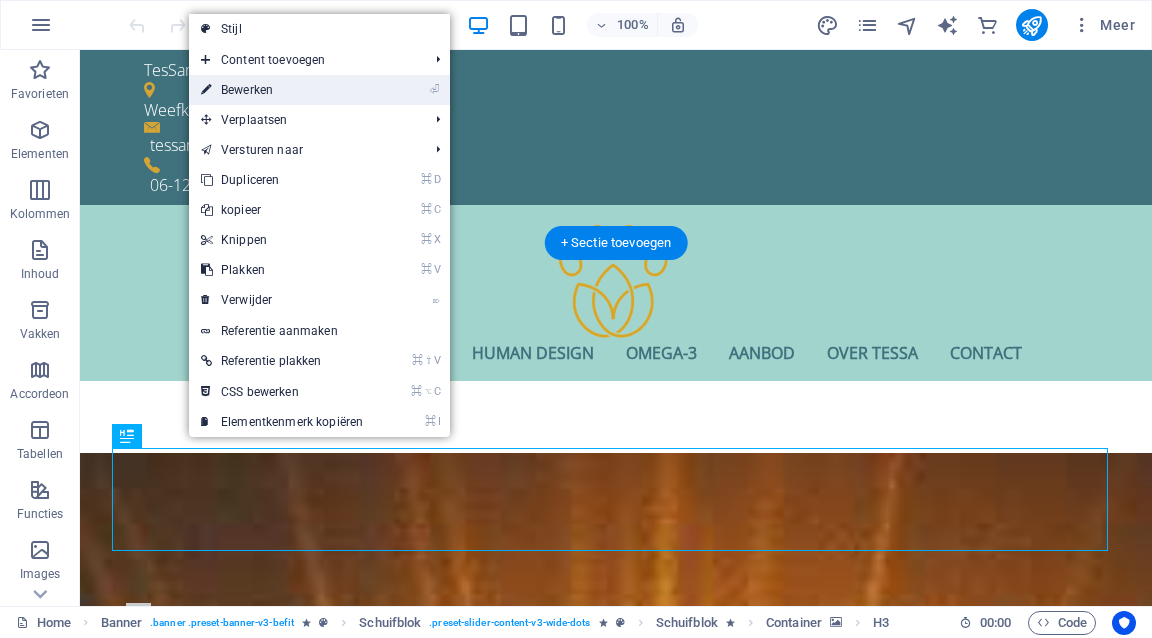 click on "⏎  Bewerken" at bounding box center [282, 90] 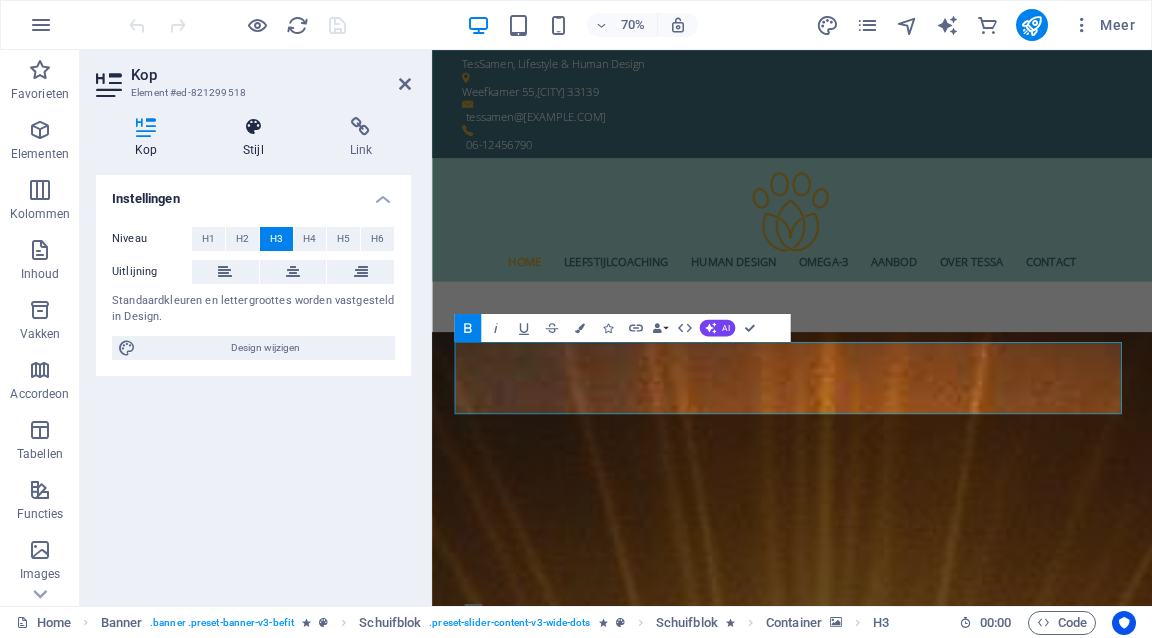 click on "Stijl" at bounding box center (257, 138) 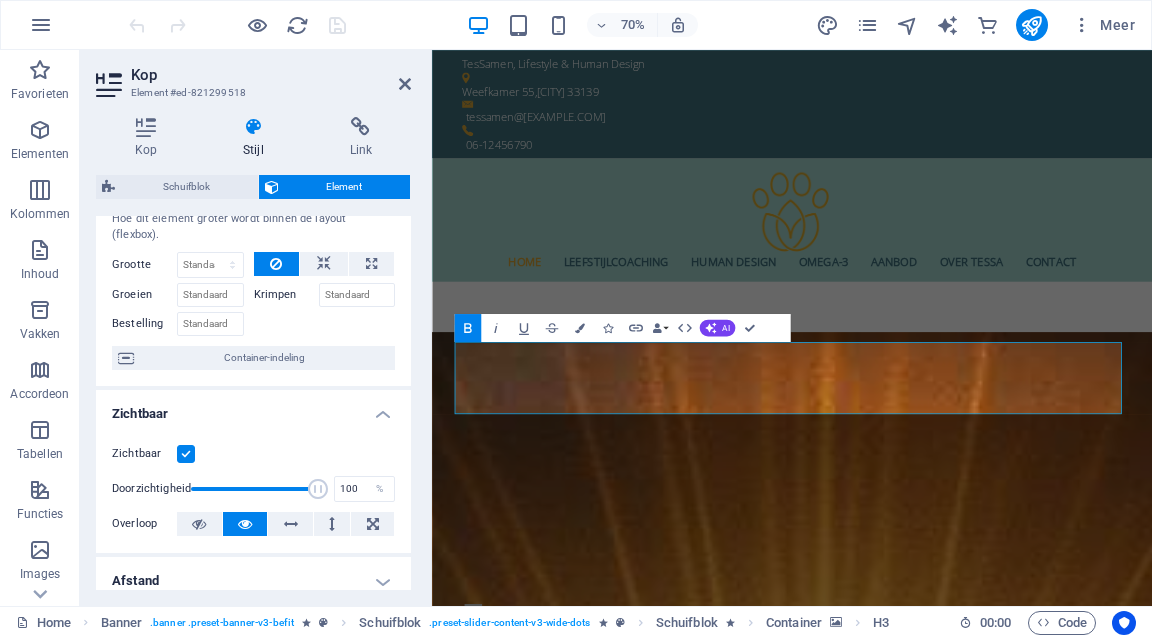 scroll, scrollTop: 0, scrollLeft: 0, axis: both 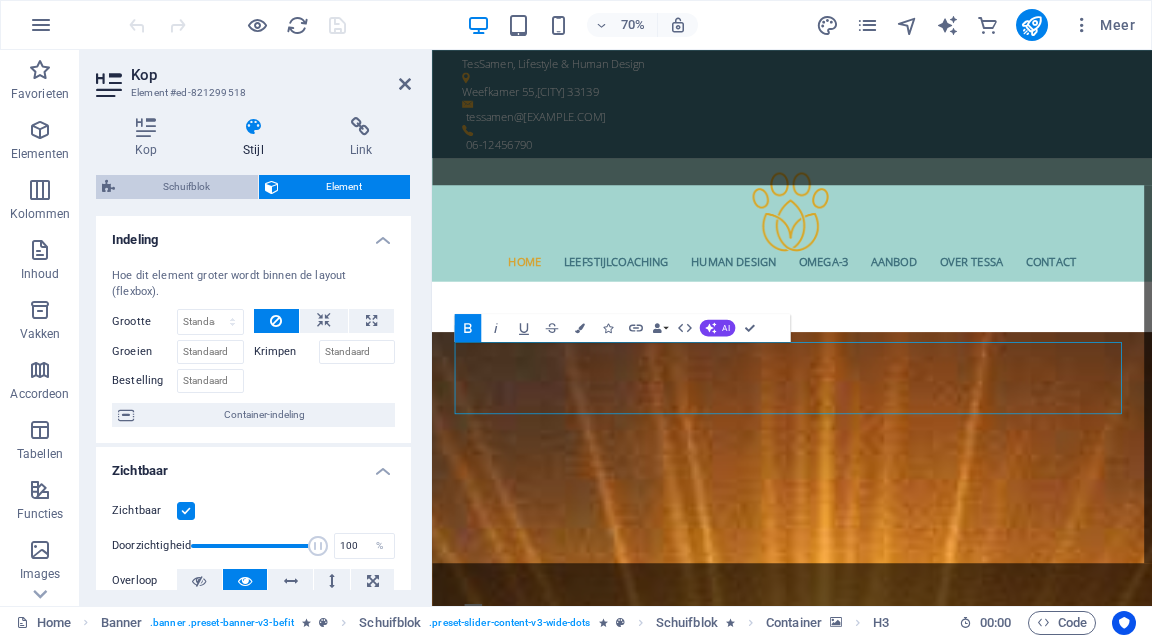 click on "Schuifblok" at bounding box center [186, 187] 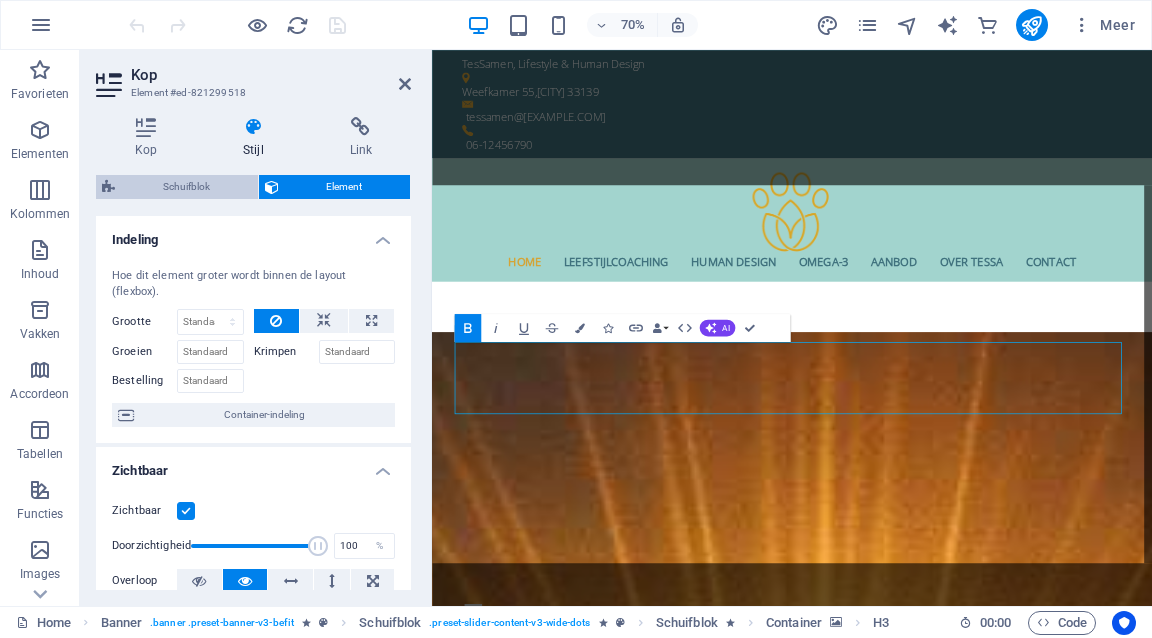 select on "rem" 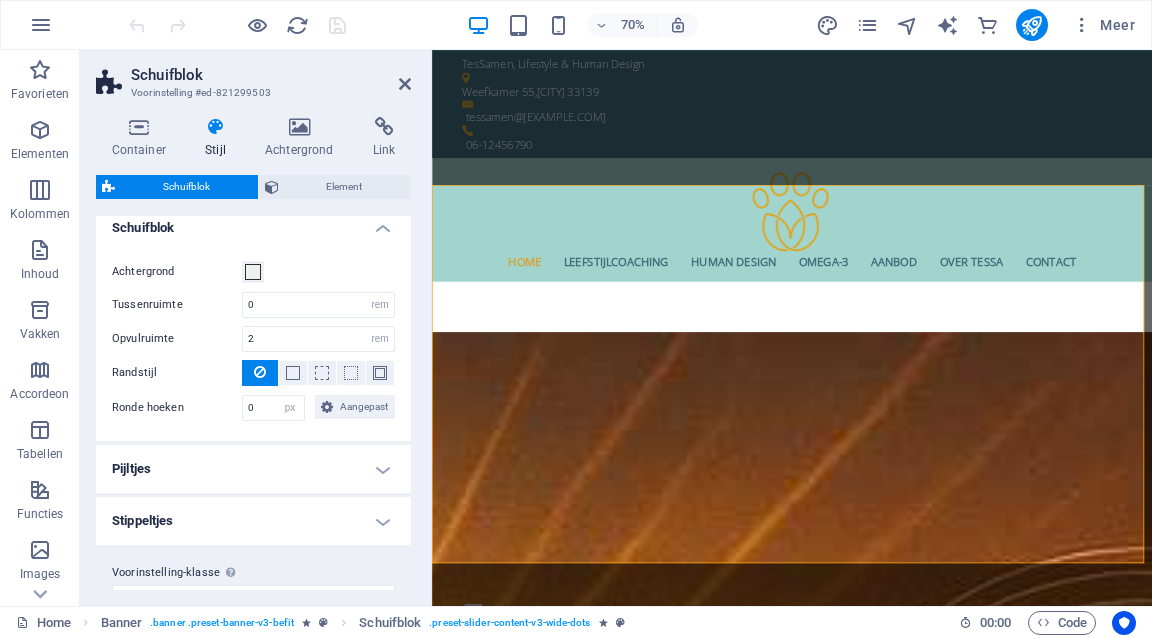 scroll, scrollTop: 250, scrollLeft: 0, axis: vertical 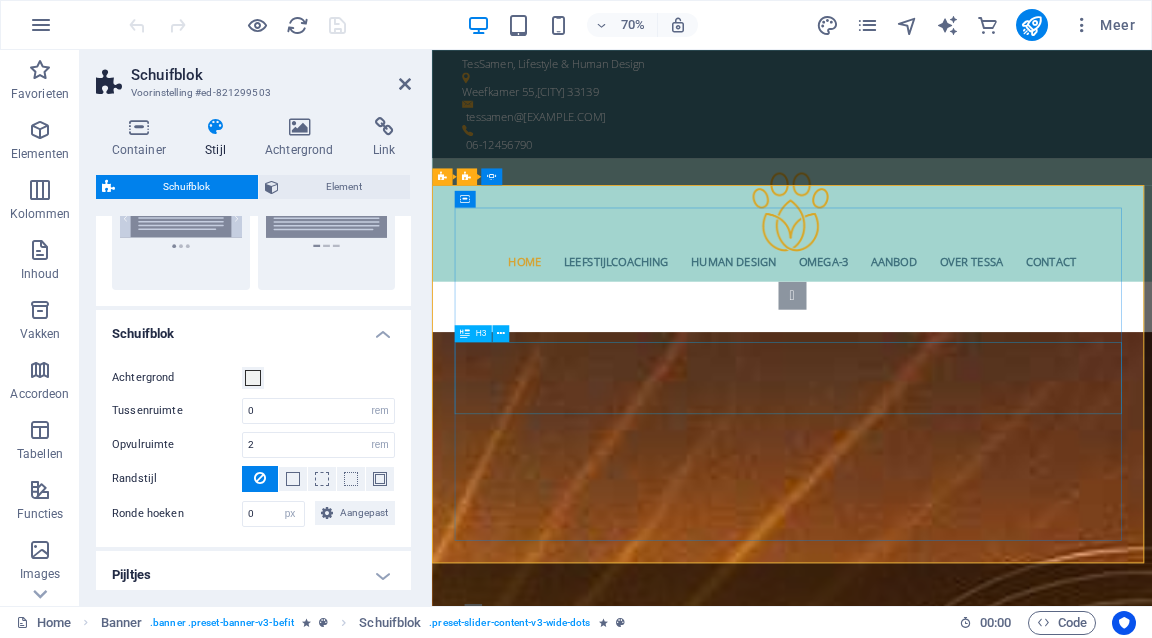 click on "Voel jij je moe, futloos of snel overprikkeld? heb je moeite met concentreren en focussen? Misschien vertelt je lijf dat het iets tekortkomt." at bounding box center [-2143, 3618] 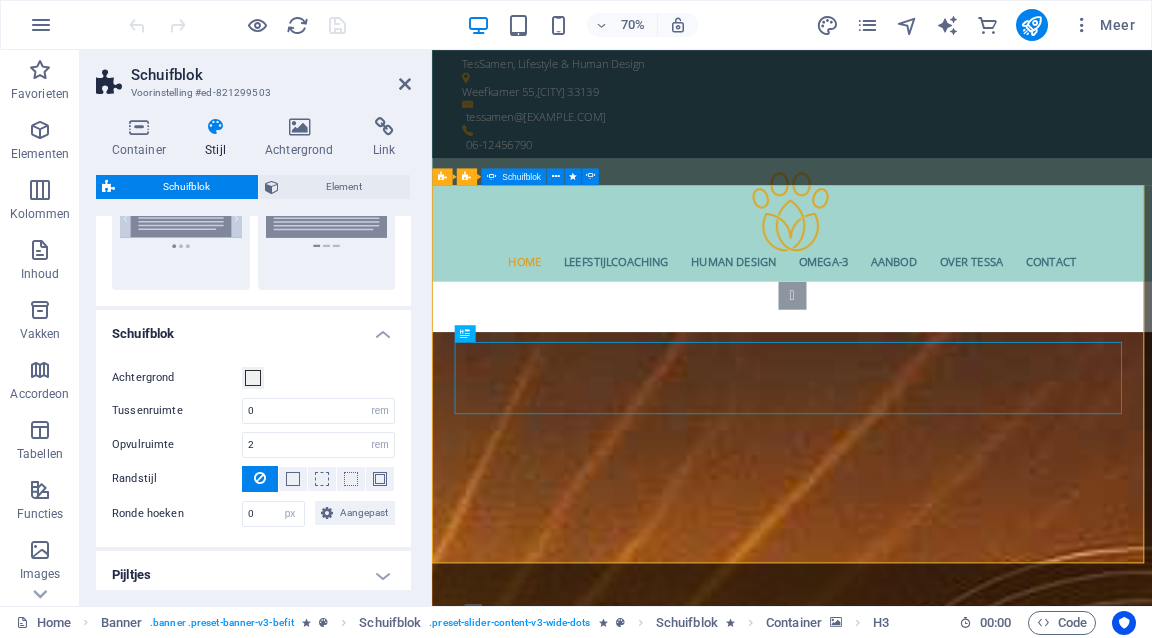 click at bounding box center (947, 401) 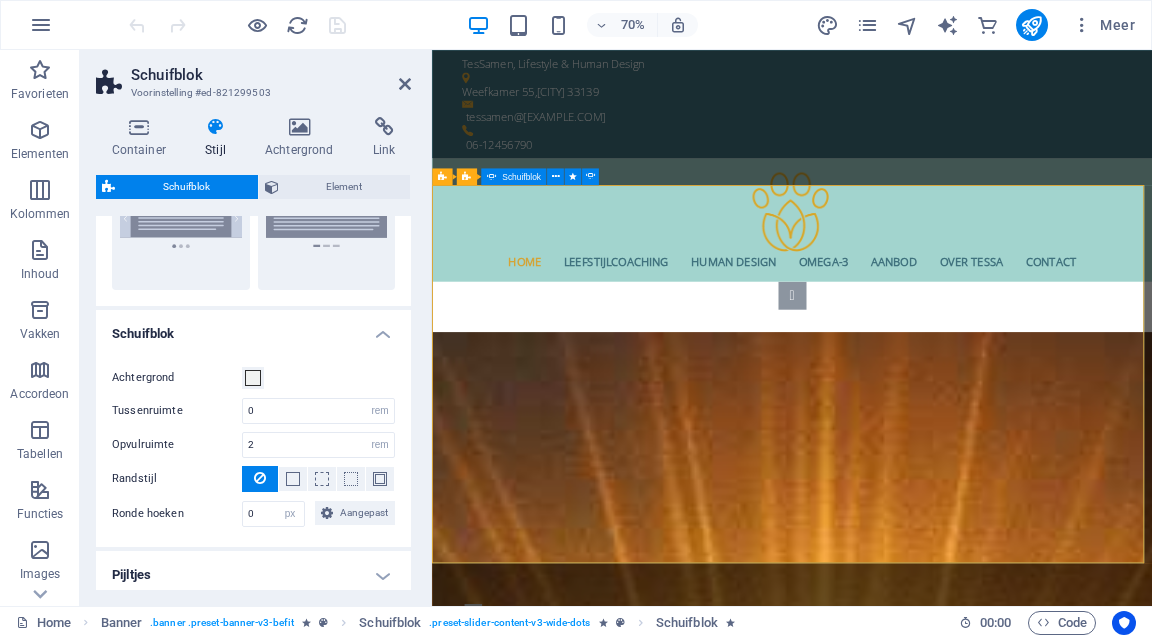 click at bounding box center [947, 401] 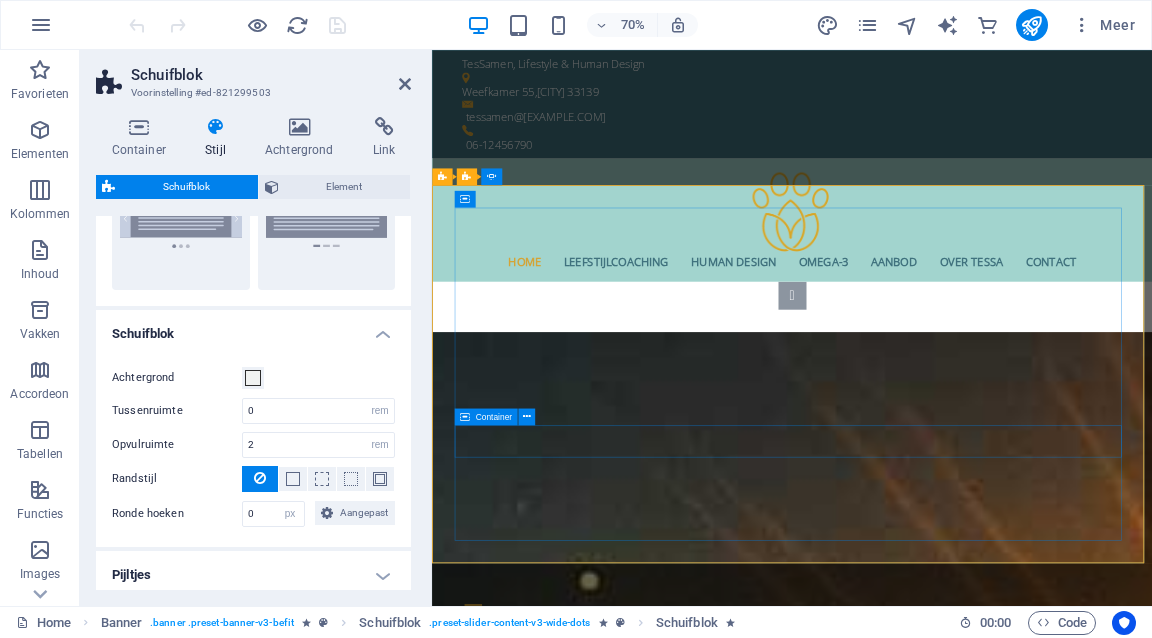 click on "leefstijlcoaching gratis kennismaking" at bounding box center [-109, 1781] 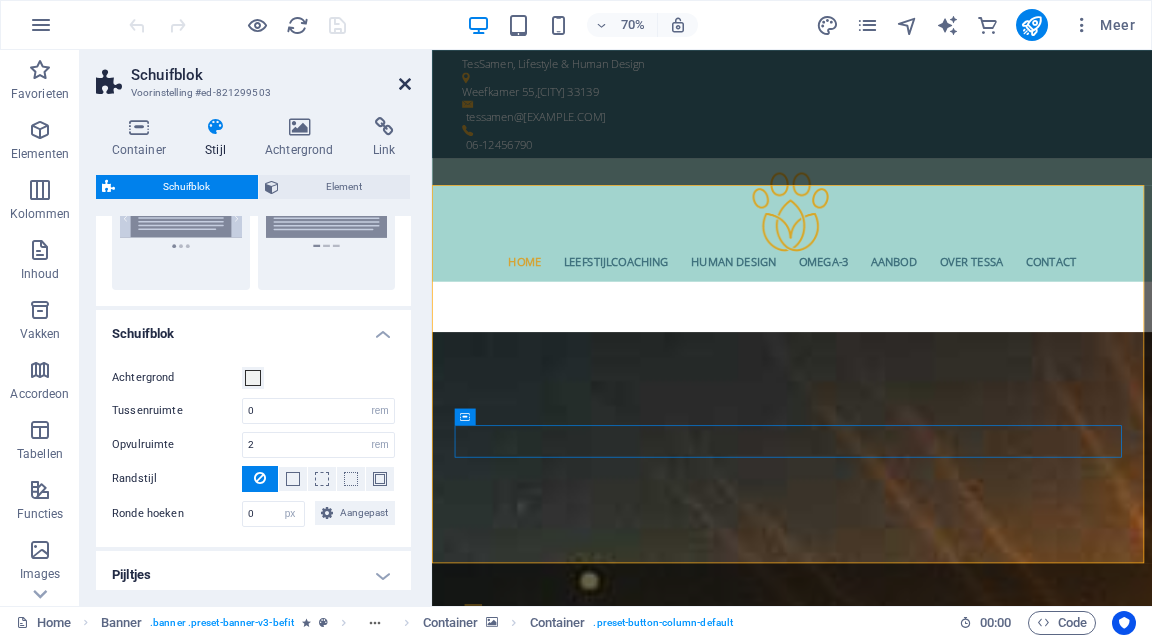 click at bounding box center [405, 84] 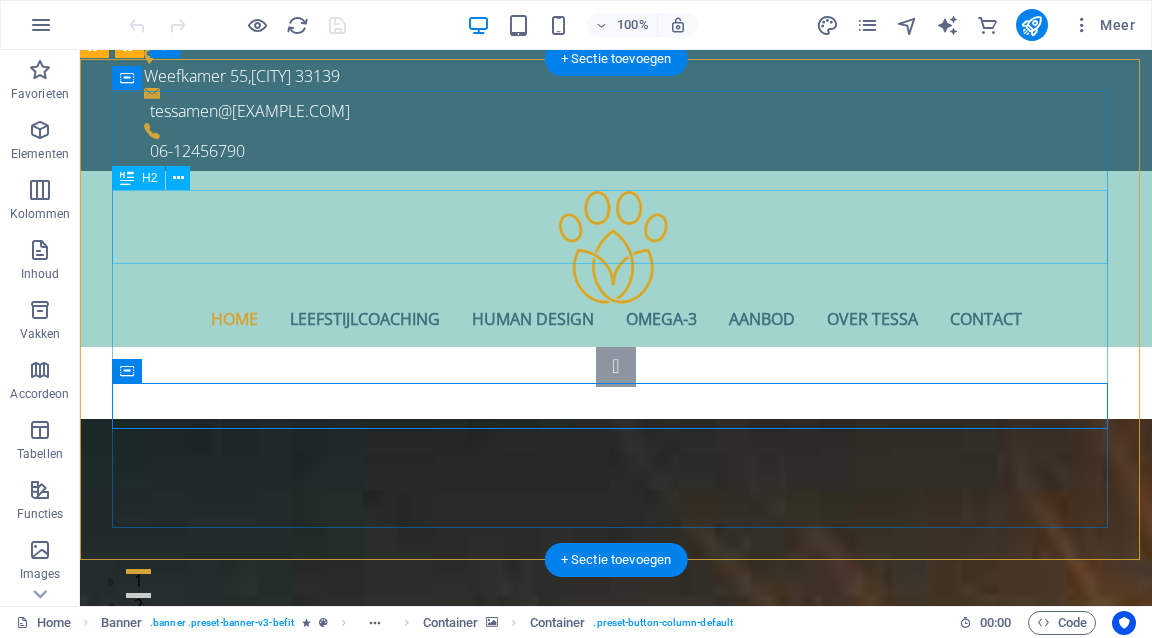 scroll, scrollTop: 184, scrollLeft: 0, axis: vertical 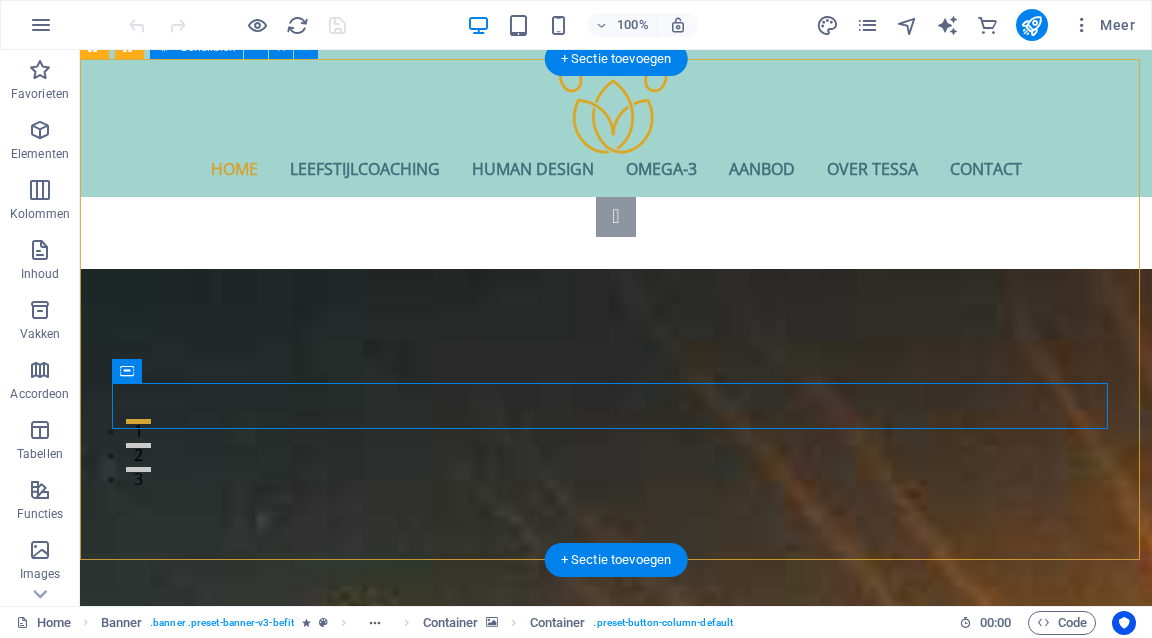 click at bounding box center [616, 759] 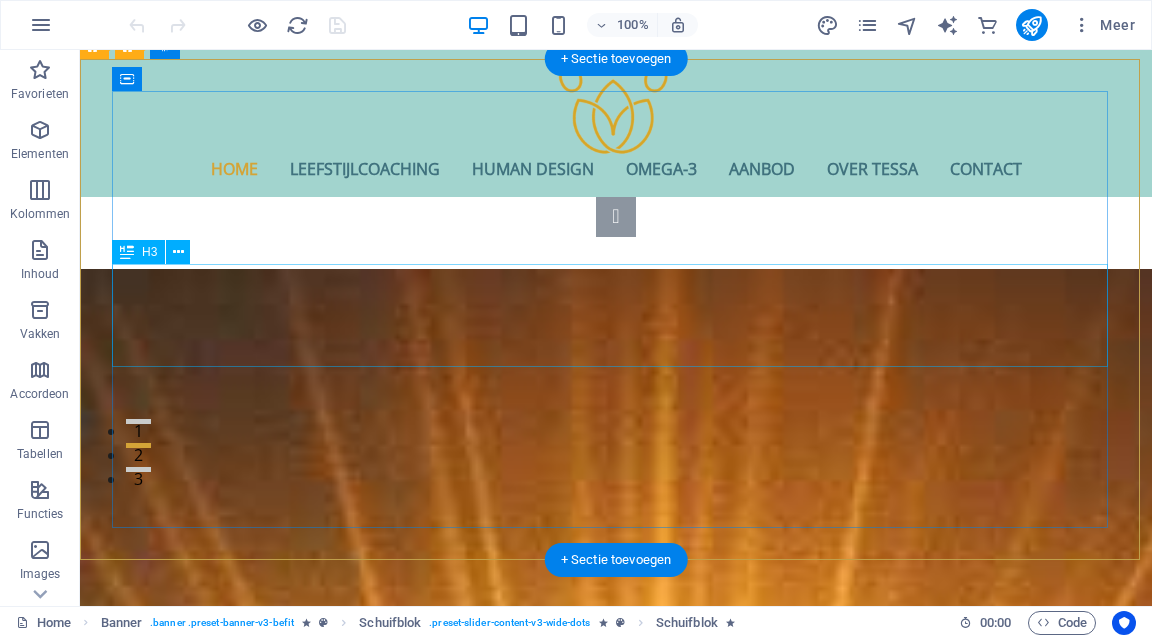 click on "Twijfel je vaak aan jezelf of aan je keuzes? Pas jij je aan de verwachtingen van anderen aan? Loop je leeg of ben je jezelf verloren?" at bounding box center (-1542, 2463) 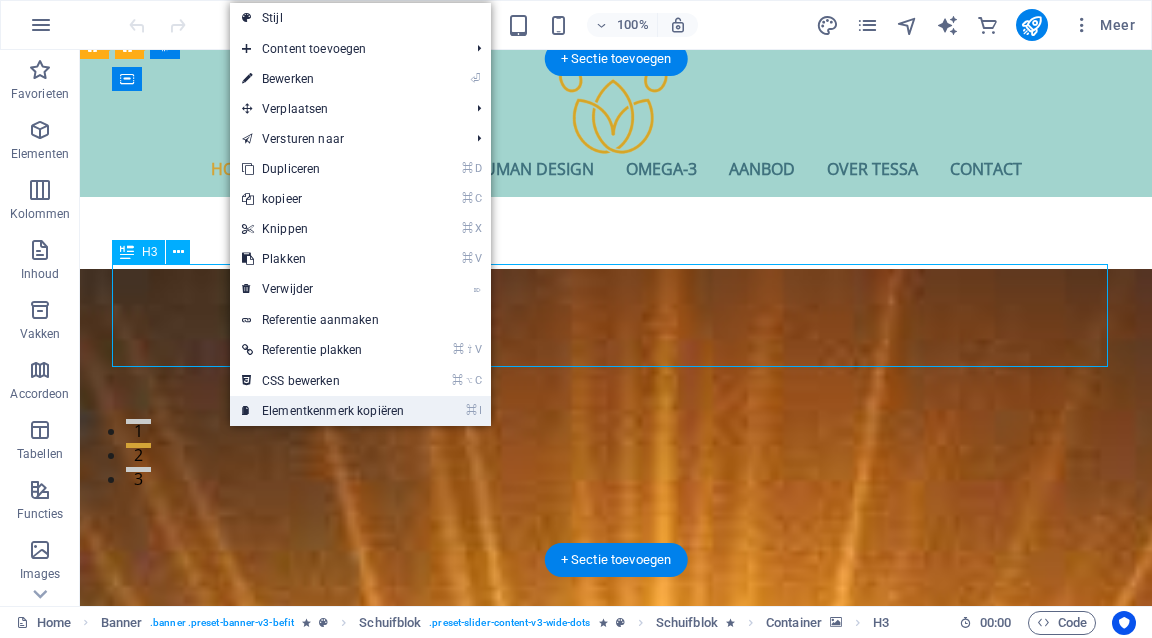click on "⌘ I  Elementkenmerk kopiëren" at bounding box center (323, 411) 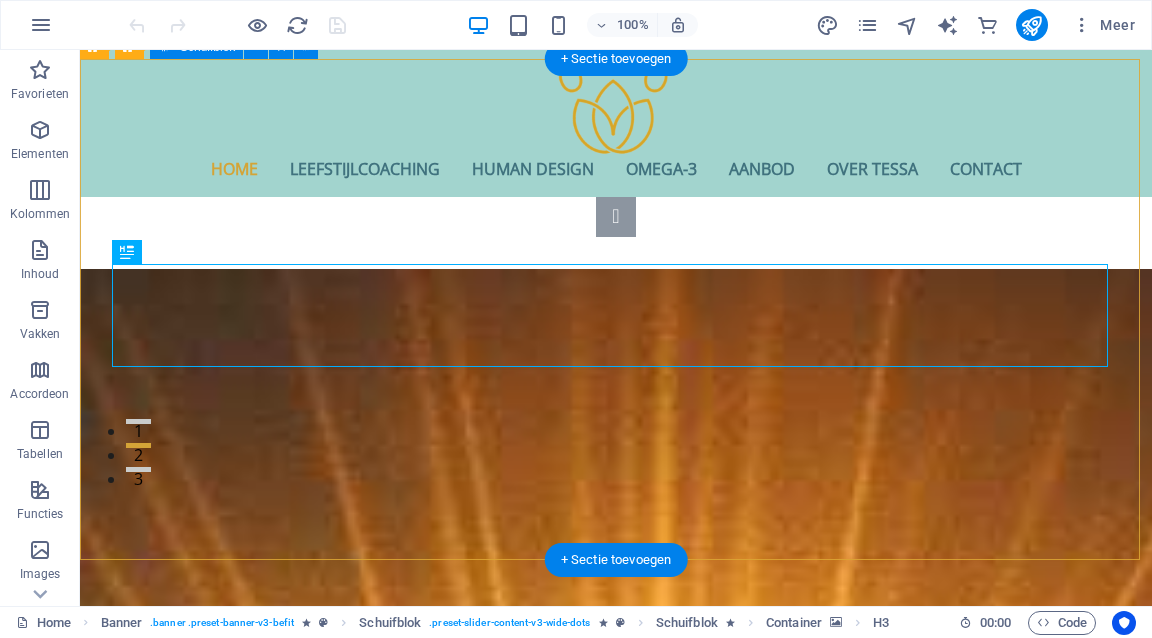 click at bounding box center [616, 217] 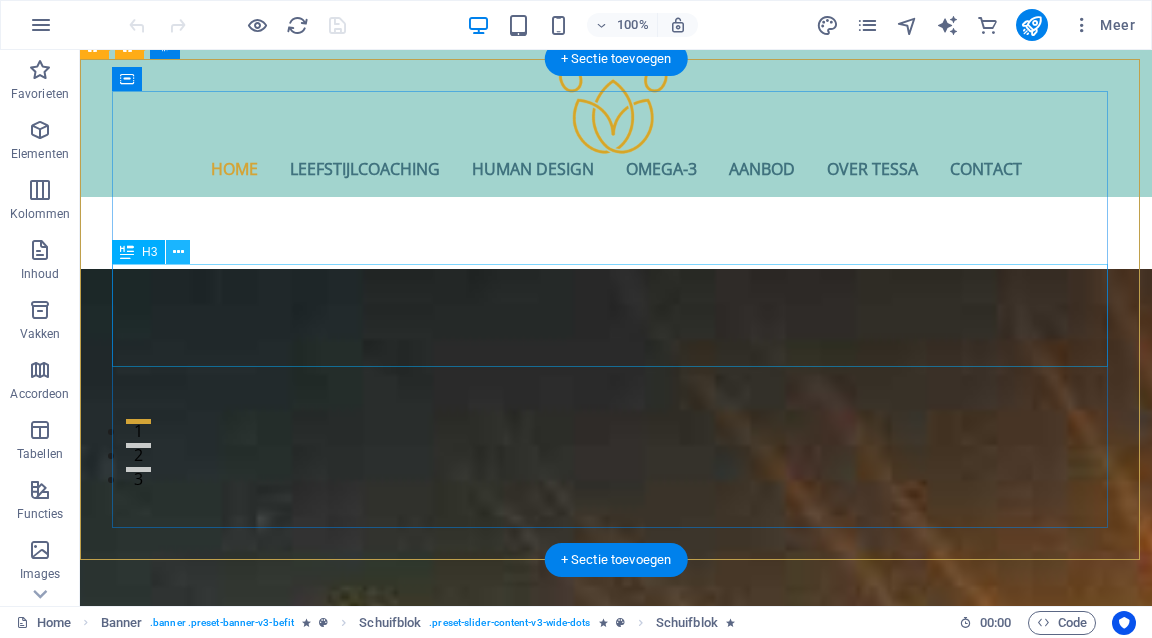 click at bounding box center [178, 252] 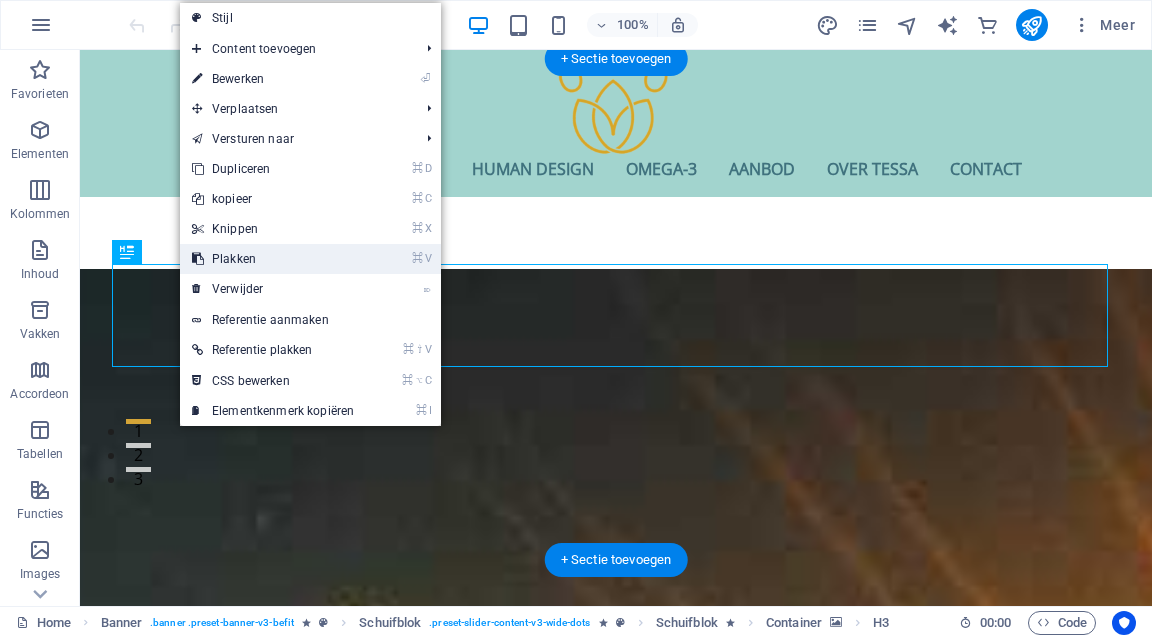click on "⌘ V  Plakken" at bounding box center [273, 259] 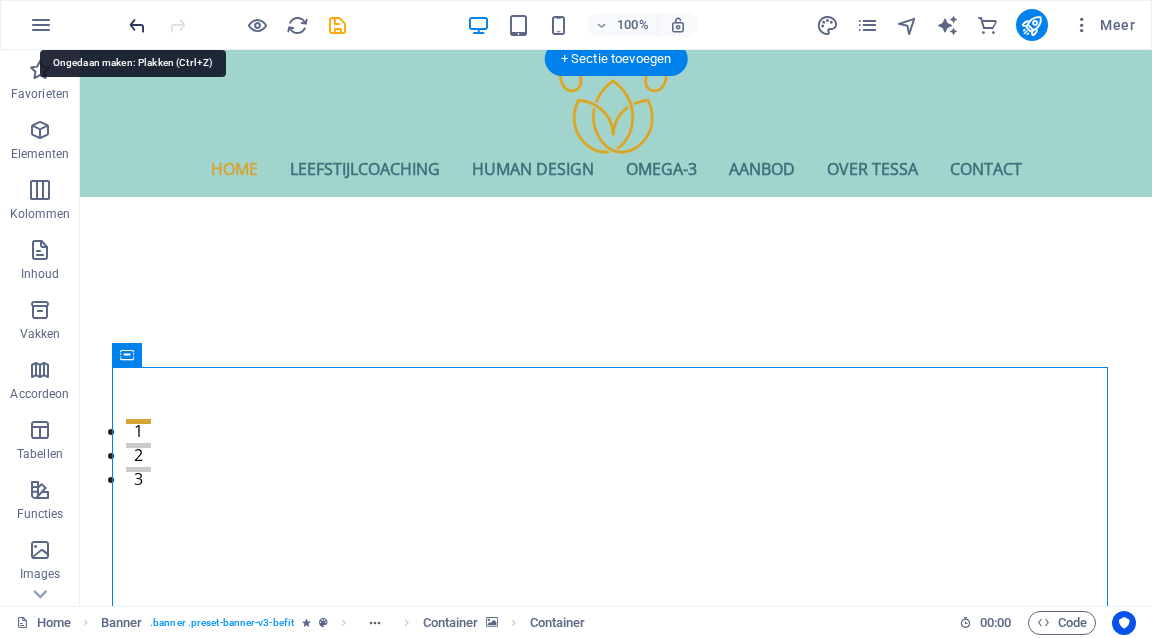 click at bounding box center (137, 25) 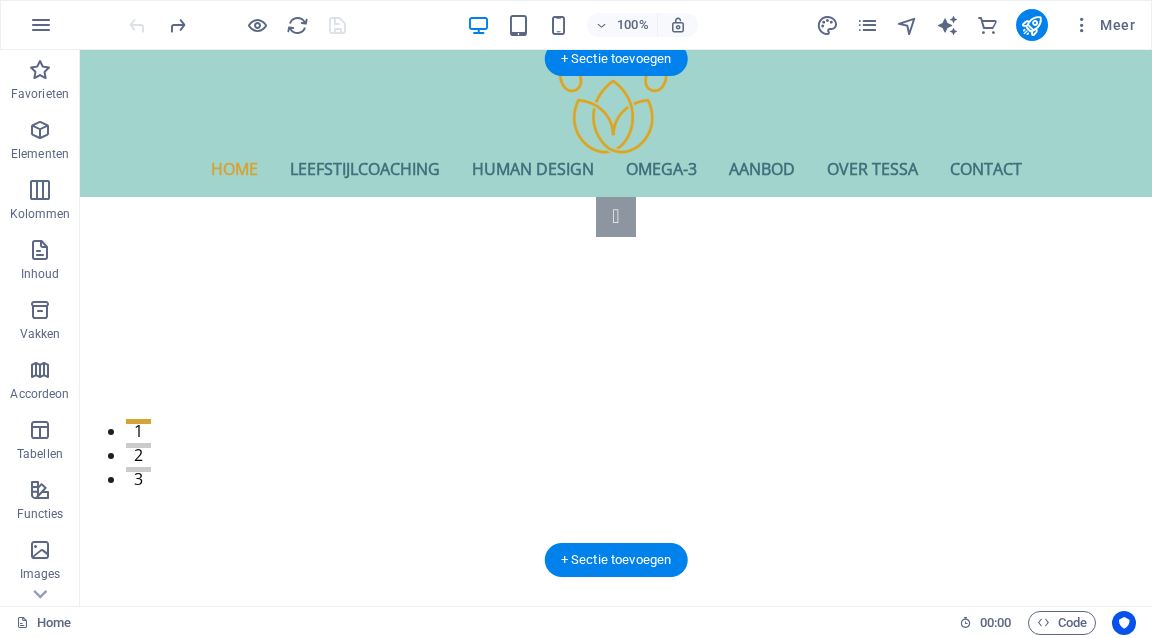 click on "Je weet dat er iets moet veranderen, maar waar begin je? En wát moet je dan veranderen? hoe houd jij je gezonde routines vol?" at bounding box center (-482, 1914) 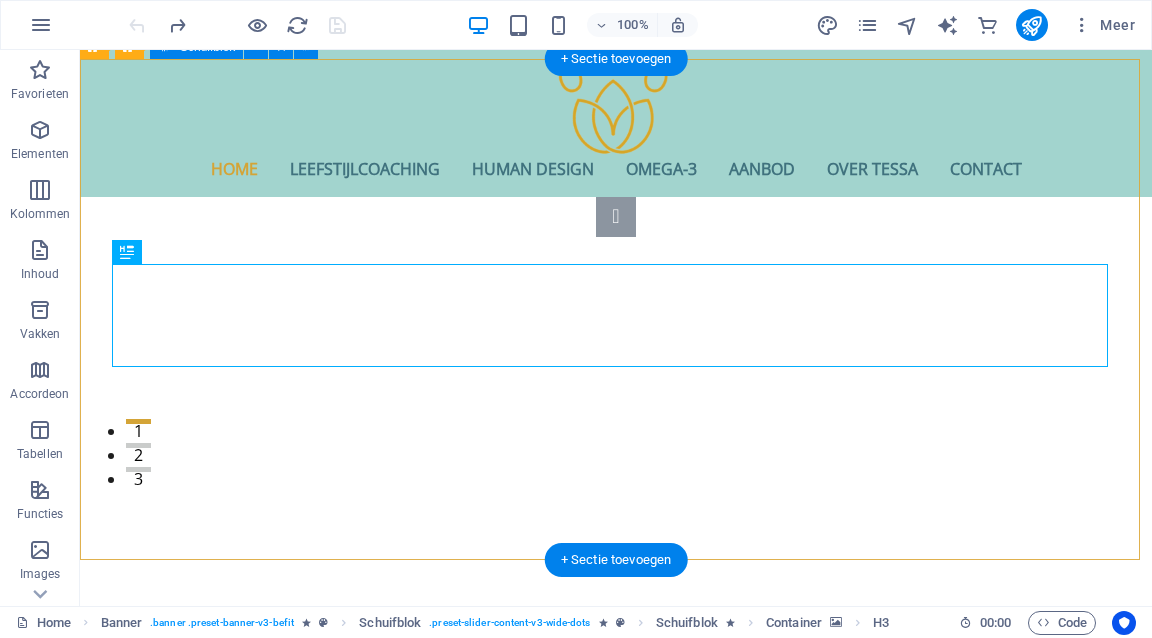 click at bounding box center (616, 759) 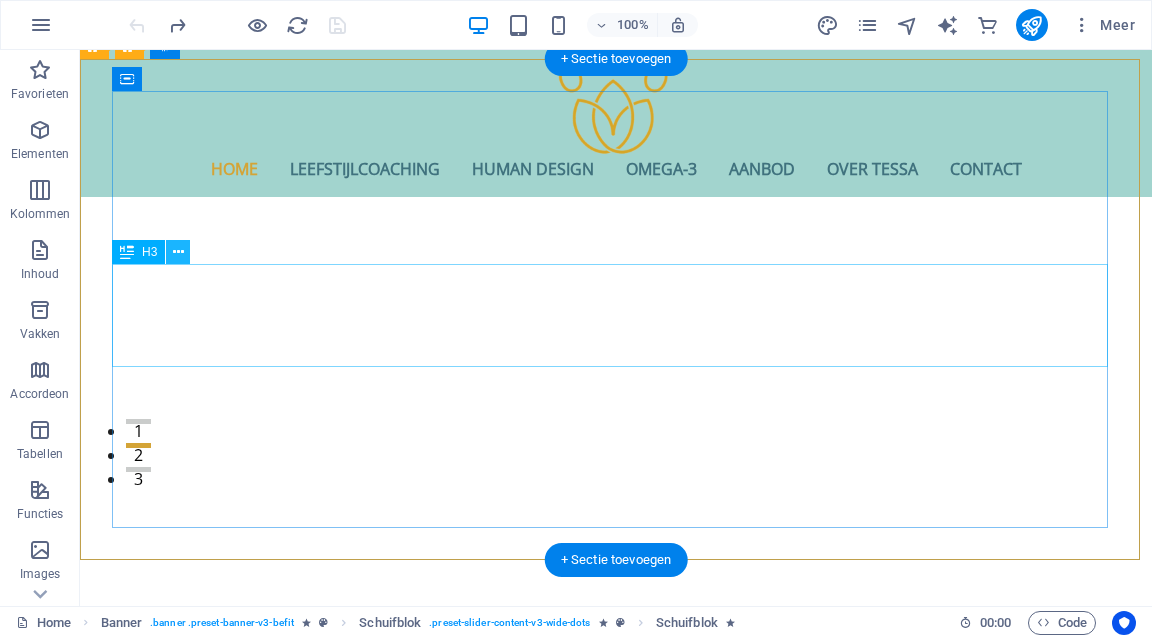 click at bounding box center [178, 252] 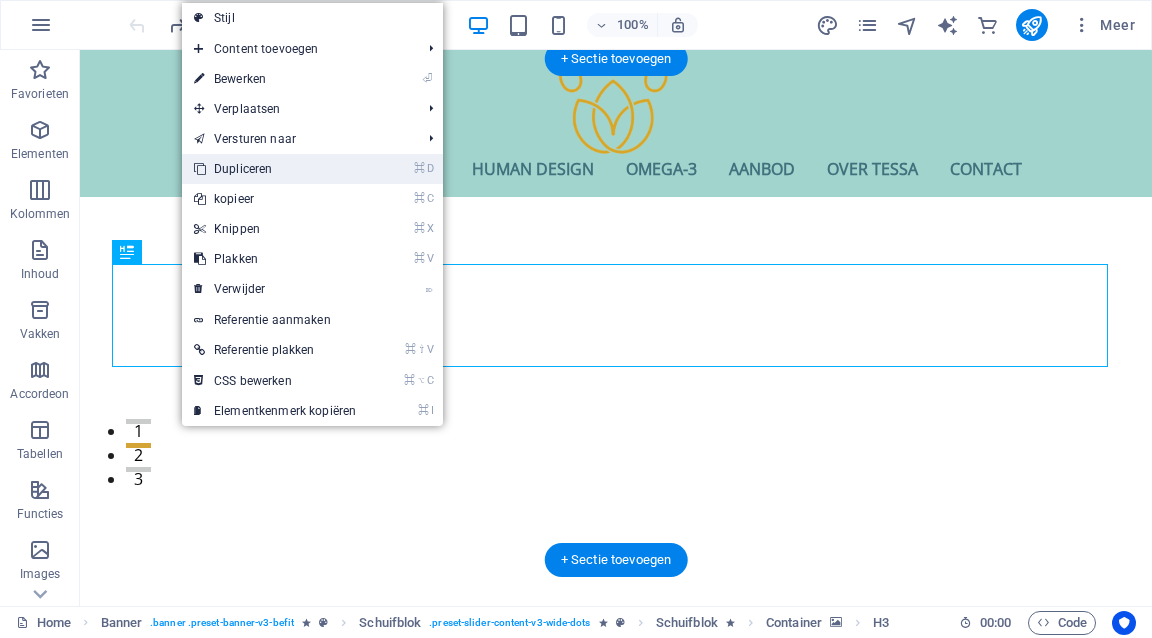 click on "⌘ D  Dupliceren" at bounding box center [275, 169] 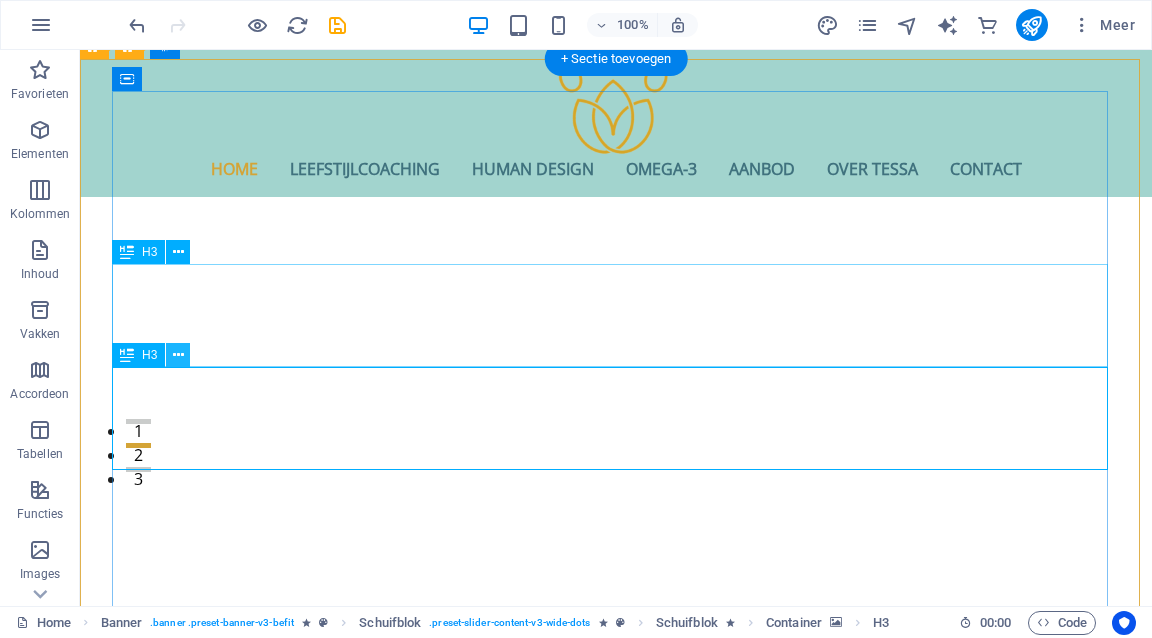 click at bounding box center [178, 355] 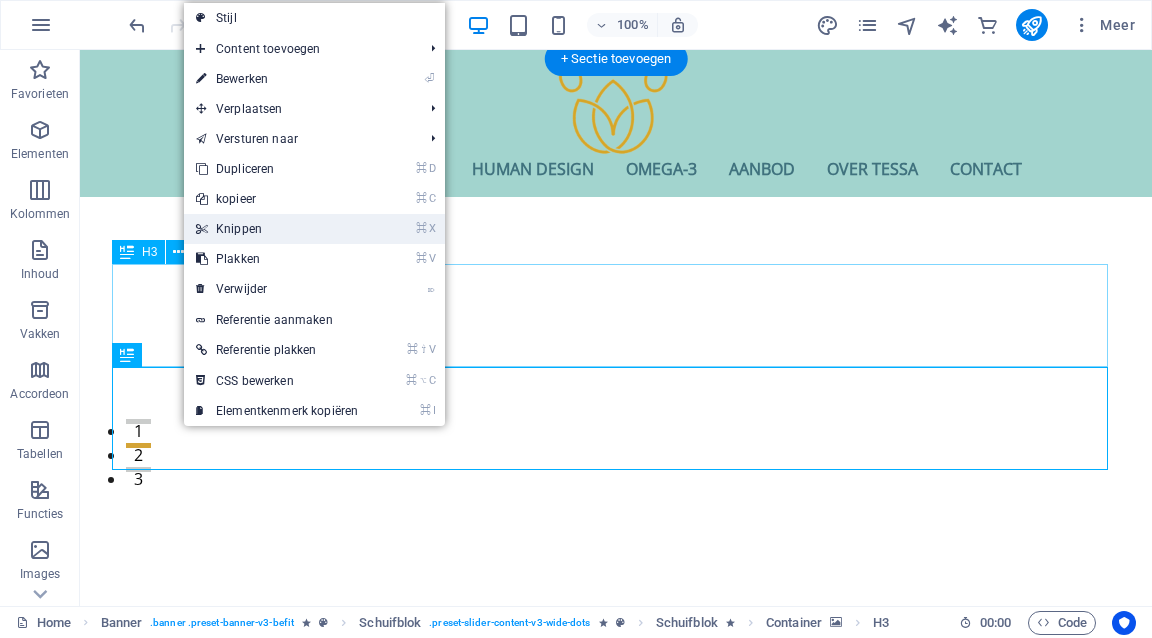 click on "⌘ X  Knippen" at bounding box center [277, 229] 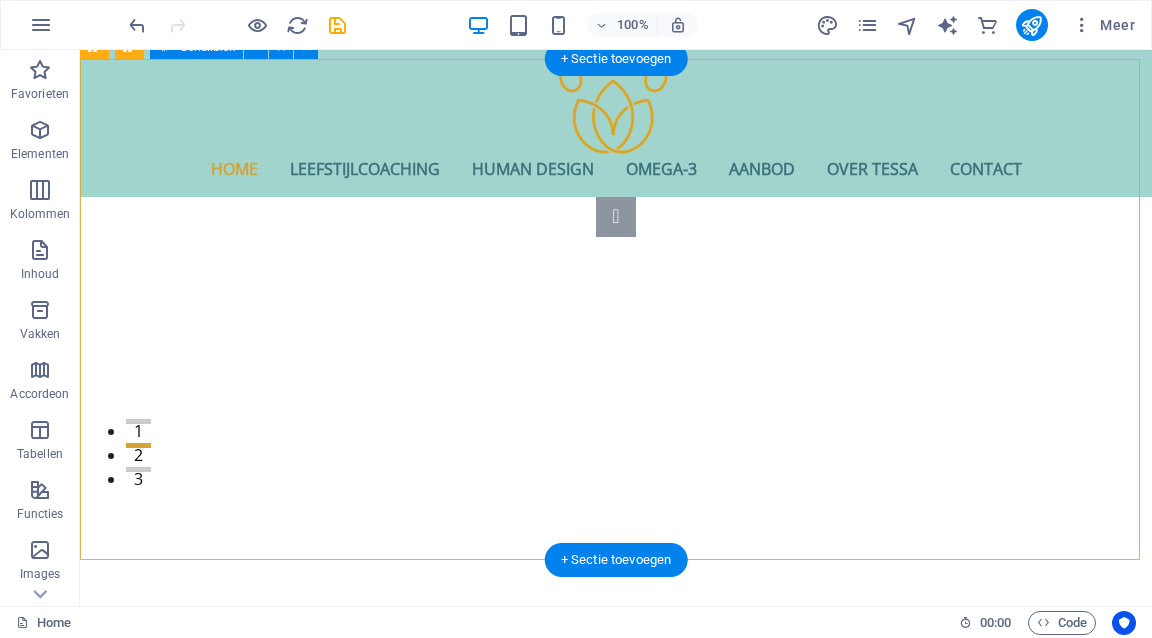 click at bounding box center (616, 217) 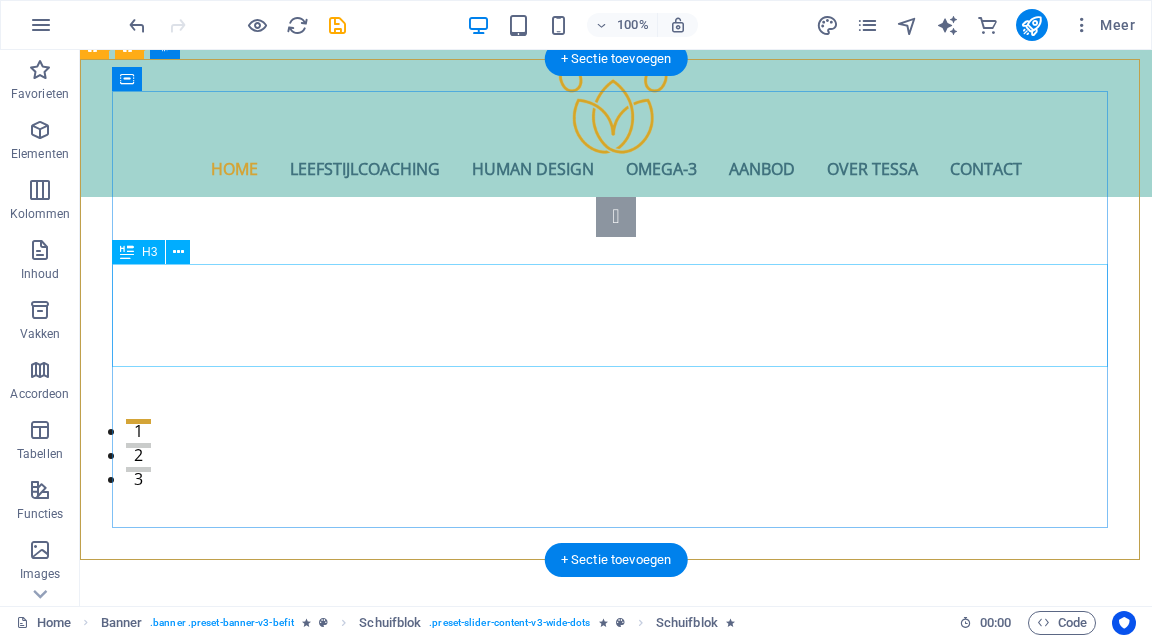 click on "Je weet dat er iets moet veranderen, maar waar begin je? En wát moet je dan veranderen? hoe houd jij je gezonde routines vol?" at bounding box center [-482, 1914] 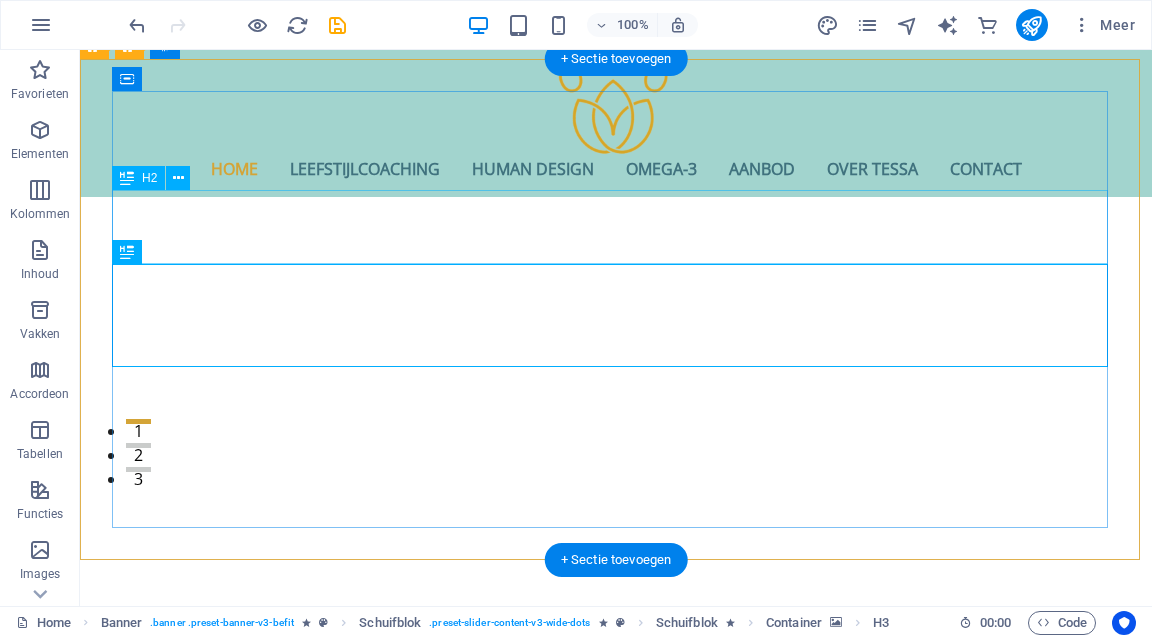 click on "Je weet dat er iets moet veranderen, maar waar begin je? En wát moet je dan veranderen? hoe houd jij je gezonde routines vol?" at bounding box center (-482, 1914) 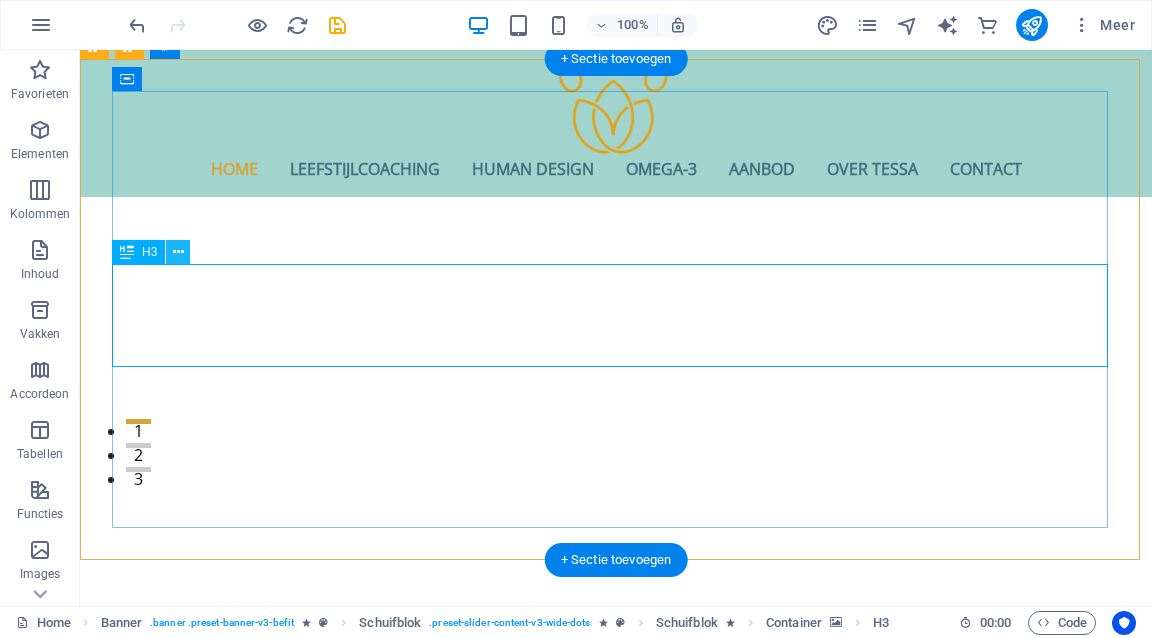 click at bounding box center (178, 252) 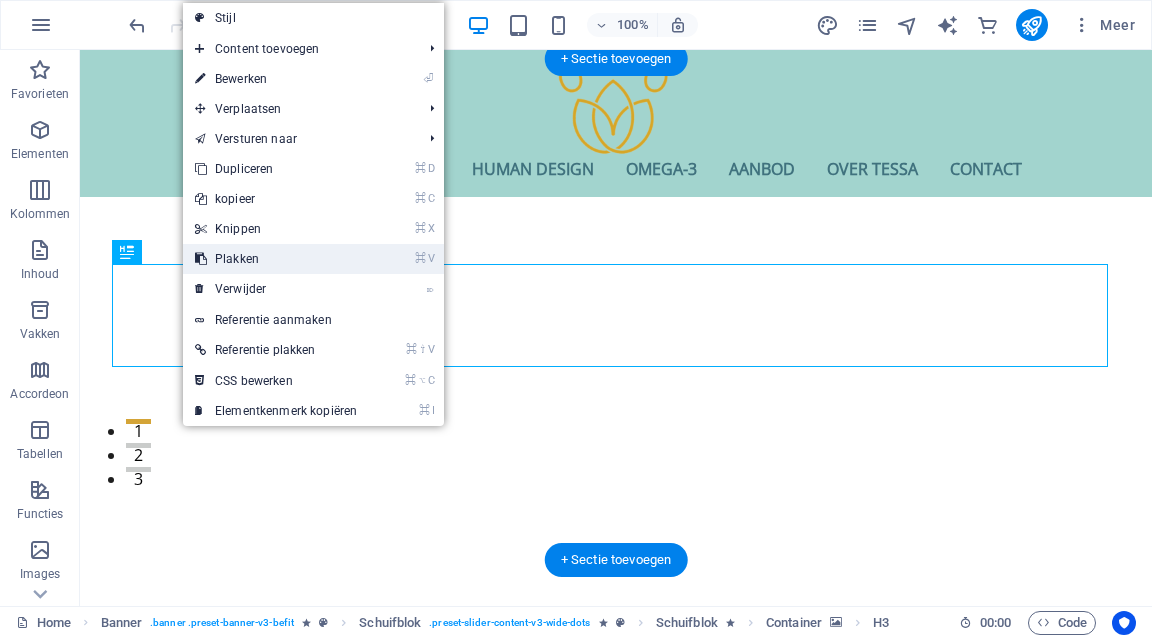 click on "⌘ V  Plakken" at bounding box center [276, 259] 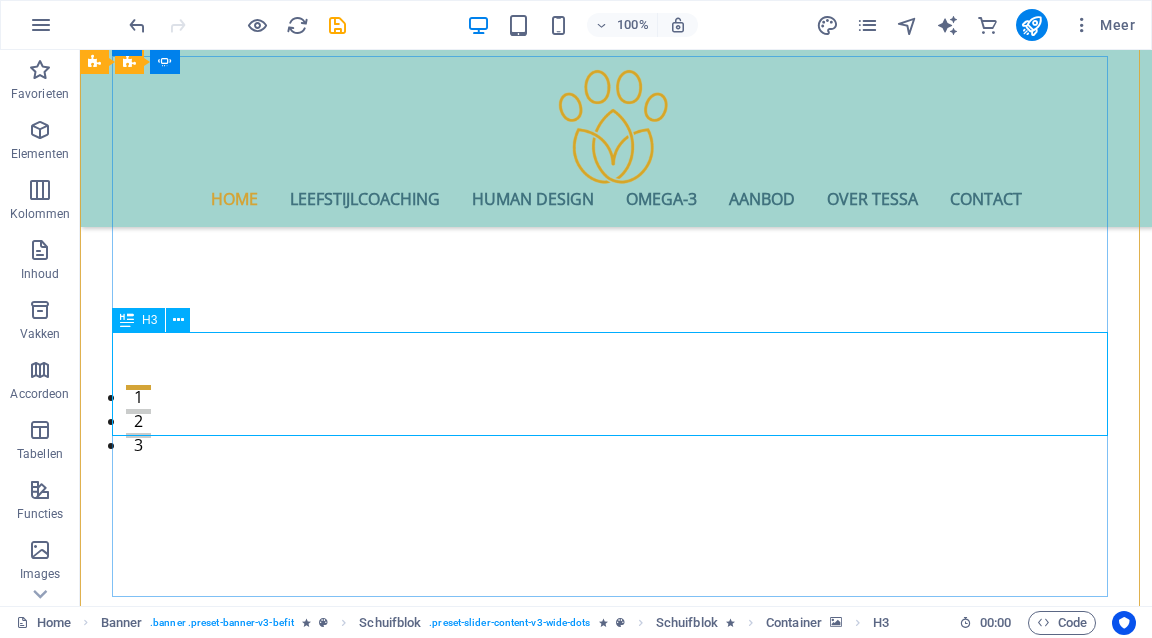 scroll, scrollTop: 200, scrollLeft: 0, axis: vertical 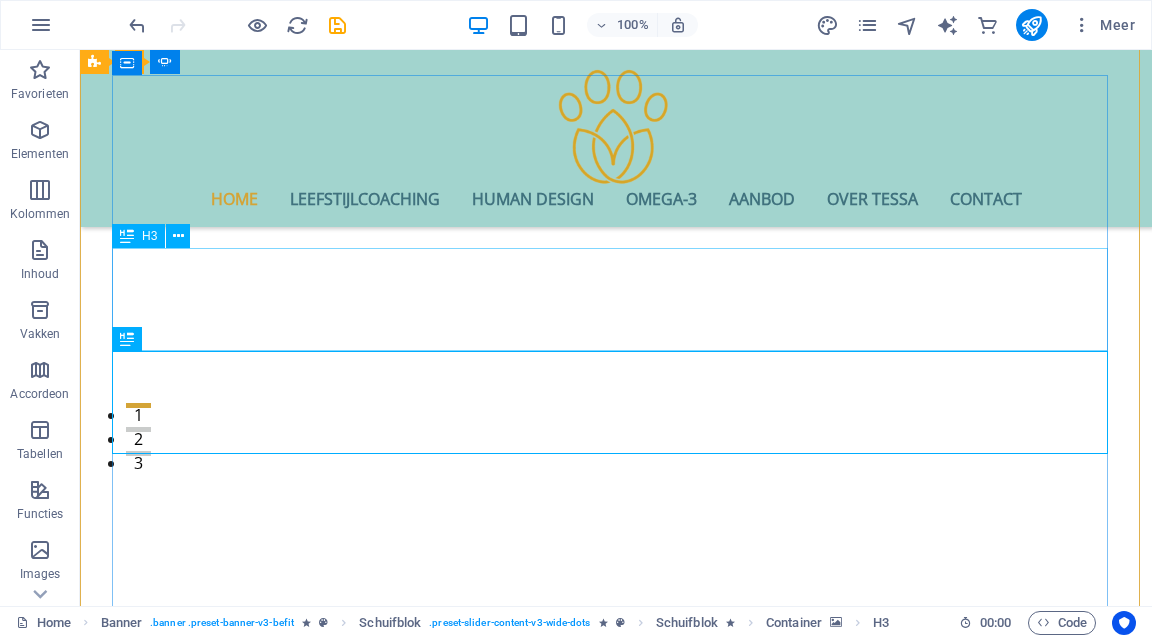 click on "Je weet dat er iets moet veranderen, maar waar begin je? En wát moet je dan veranderen? hoe houd jij je gezonde routines vol?" at bounding box center [-482, 1977] 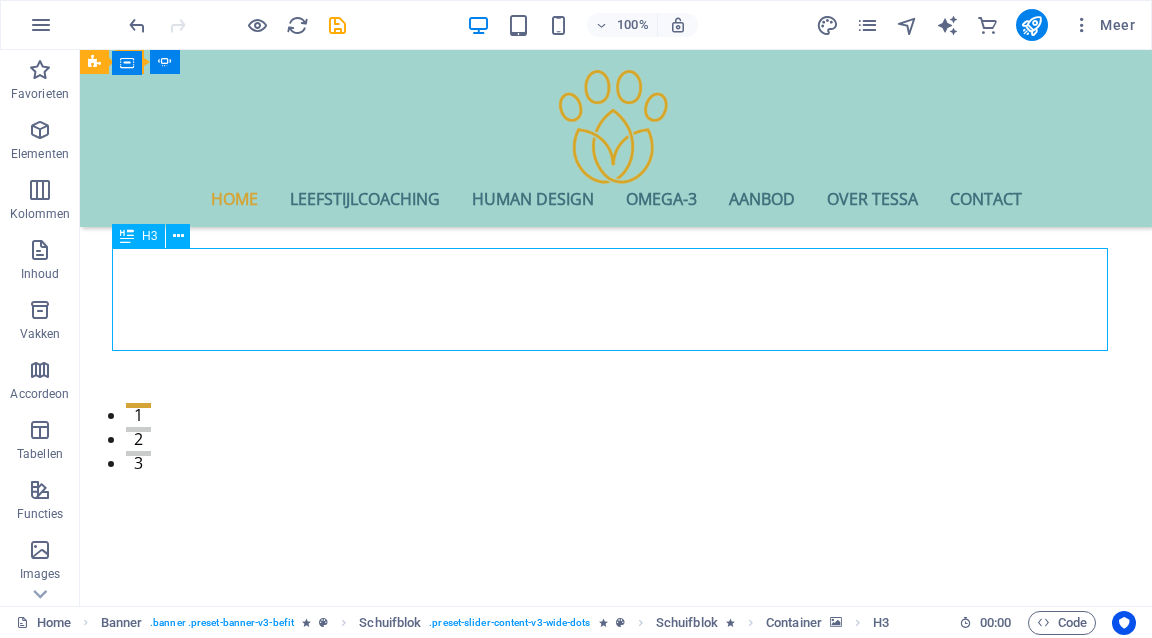 click on "Je weet dat er iets moet veranderen, maar waar begin je? En wát moet je dan veranderen? hoe houd jij je gezonde routines vol?" at bounding box center (-482, 1977) 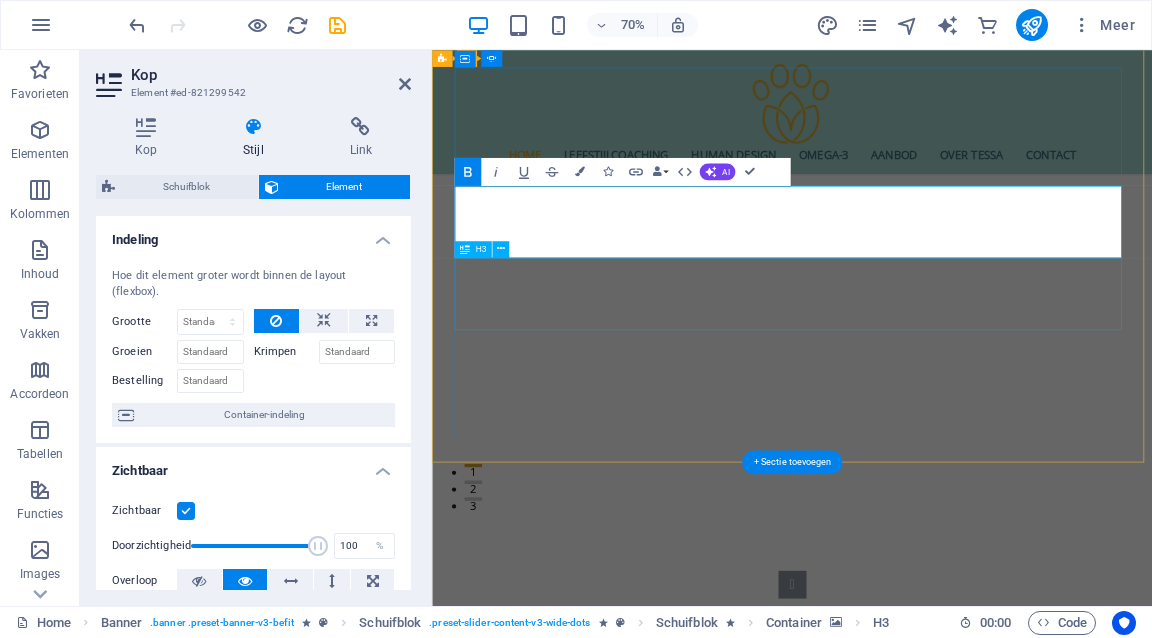 copy on "Je weet dat er iets moet veranderen, maar waar begin je? En wát moet je dan veranderen? hoe houd jij je gezonde routines vol?" 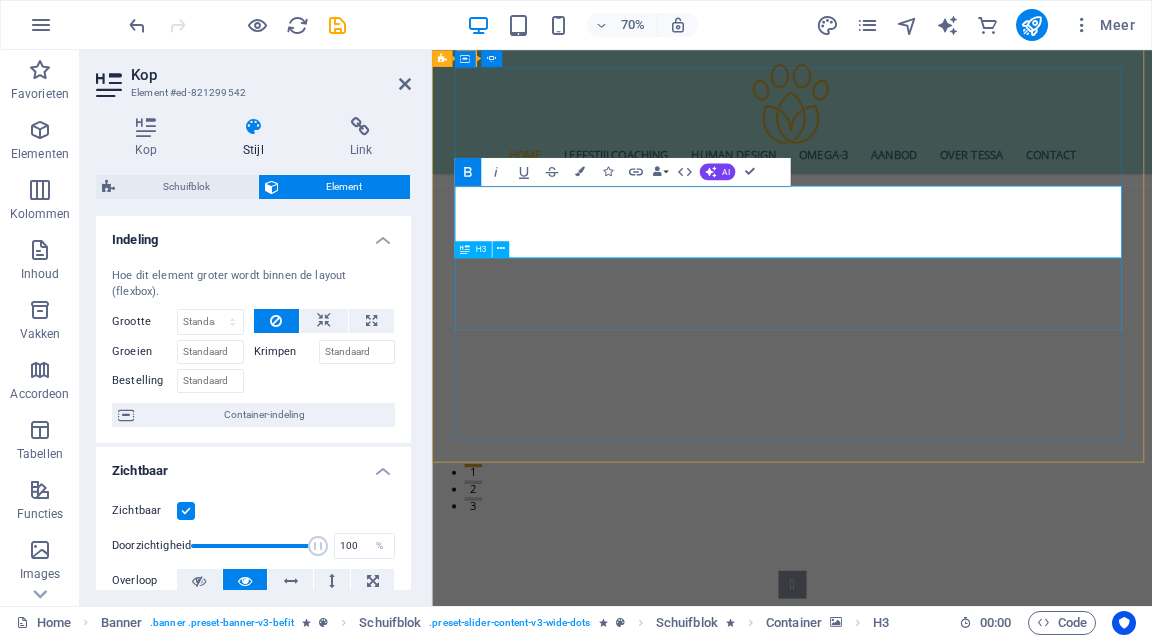 click on "Twijfel je vaak aan jezelf of aan je keuzes? Pas jij je aan de verwachtingen van anderen aan? Loop je leeg of ben je jezelf verloren?" at bounding box center (-109, 2061) 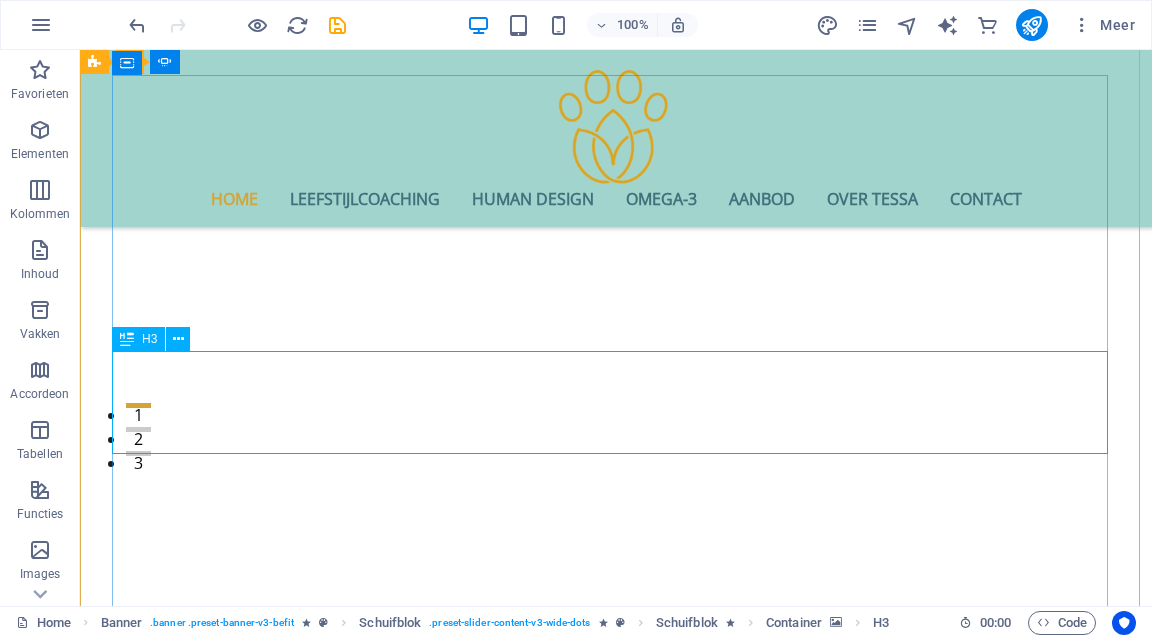 click on "Twijfel je vaak aan jezelf of aan je keuzes? Pas jij je aan de verwachtingen van anderen aan? Loop je leeg of ben je jezelf verloren?" at bounding box center (-482, 2074) 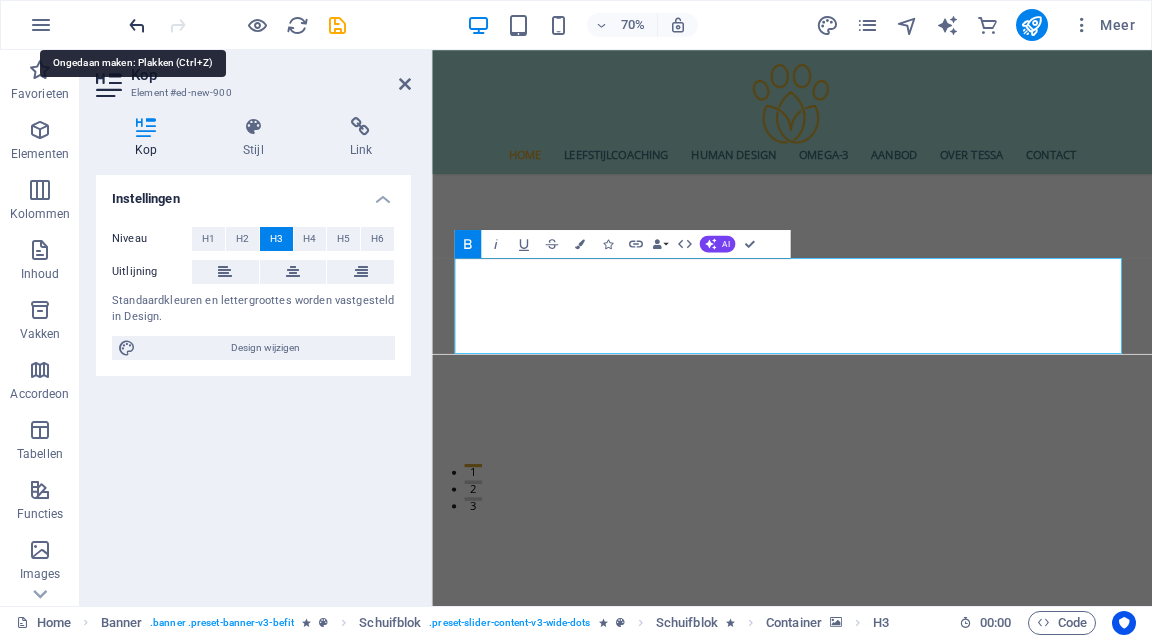 click at bounding box center [137, 25] 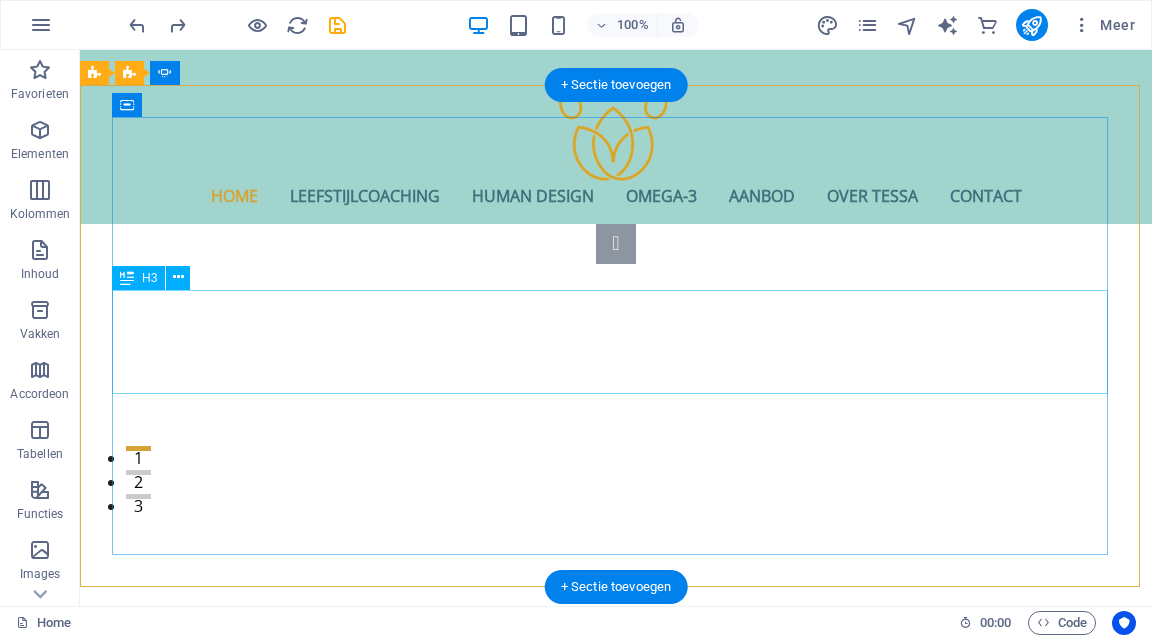 scroll, scrollTop: 136, scrollLeft: 0, axis: vertical 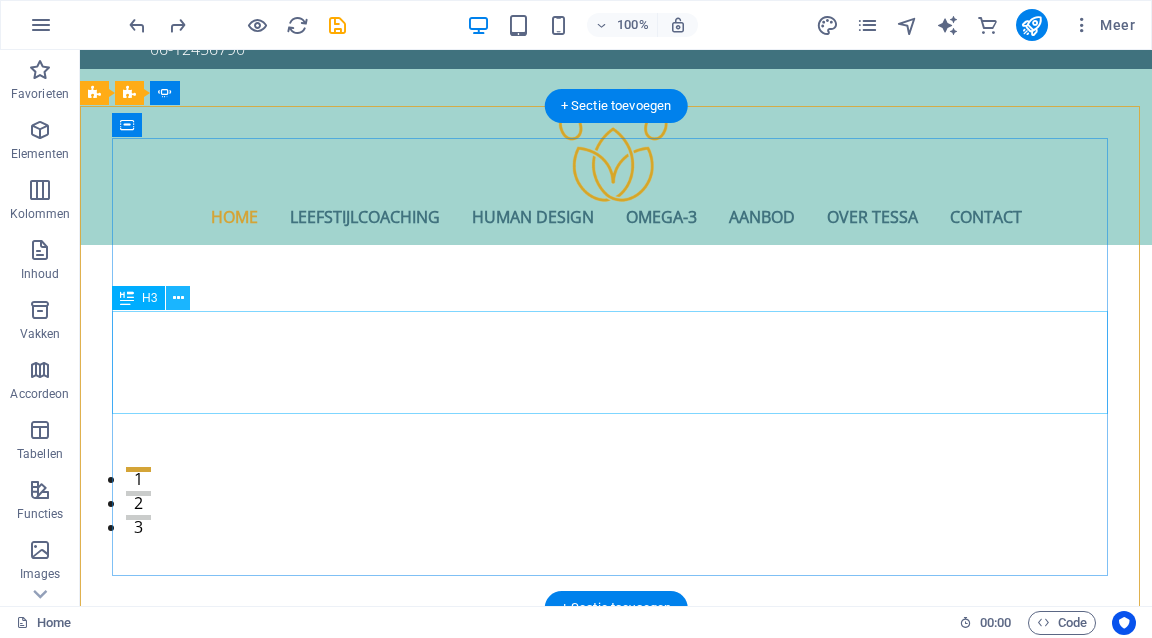 click at bounding box center (178, 298) 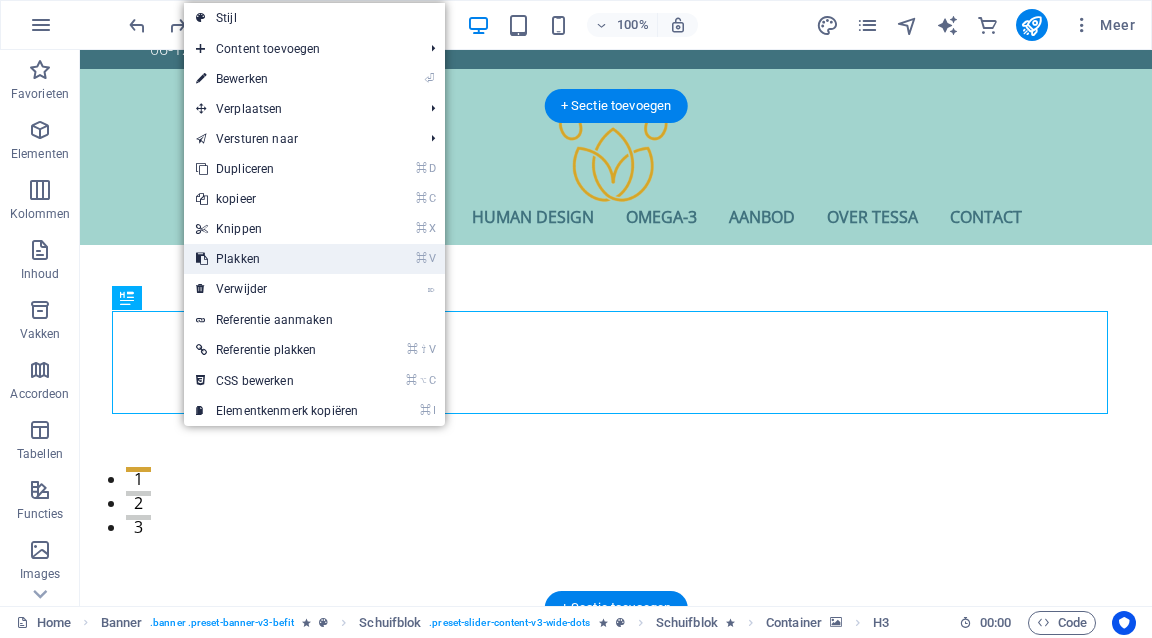 click on "⌘ V  Plakken" at bounding box center [277, 259] 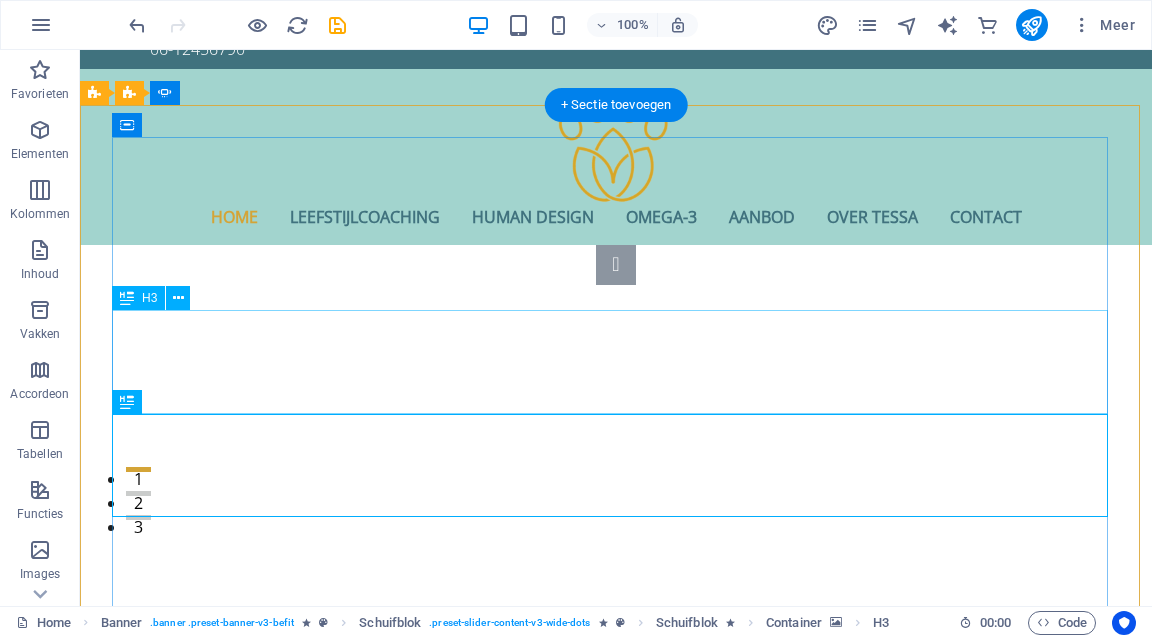 click on "Je weet dat er iets moet veranderen, maar waar begin je? En wát moet je dan veranderen? hoe houd jij je gezonde routines vol?" at bounding box center [-482, 2065] 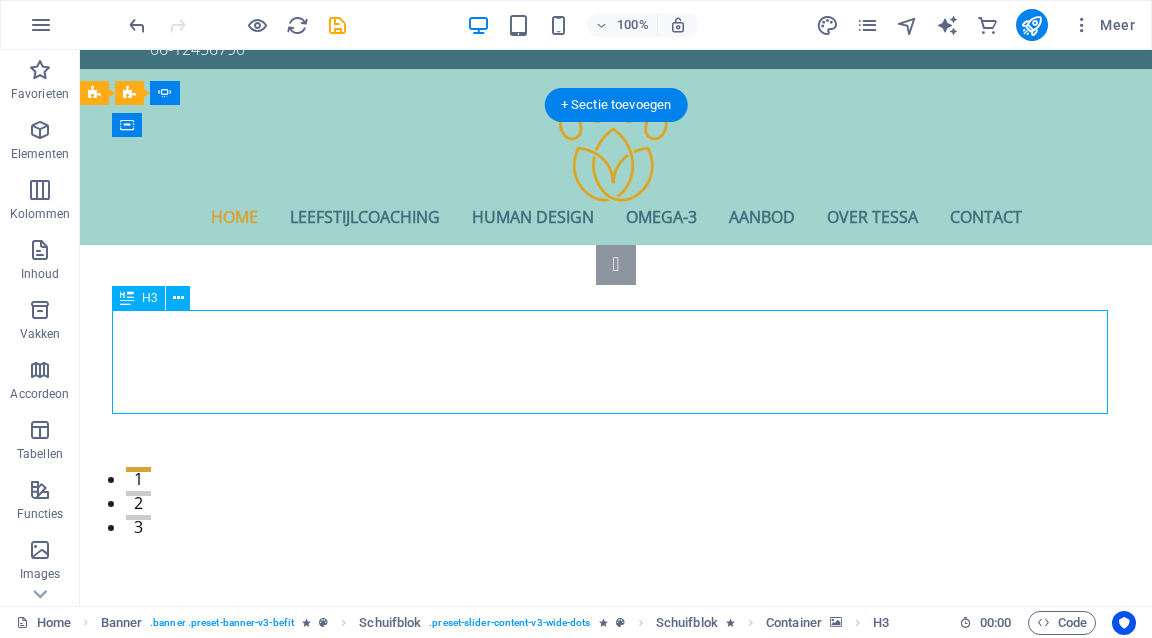 click on "Je weet dat er iets moet veranderen, maar waar begin je? En wát moet je dan veranderen? hoe houd jij je gezonde routines vol?" at bounding box center (-482, 2065) 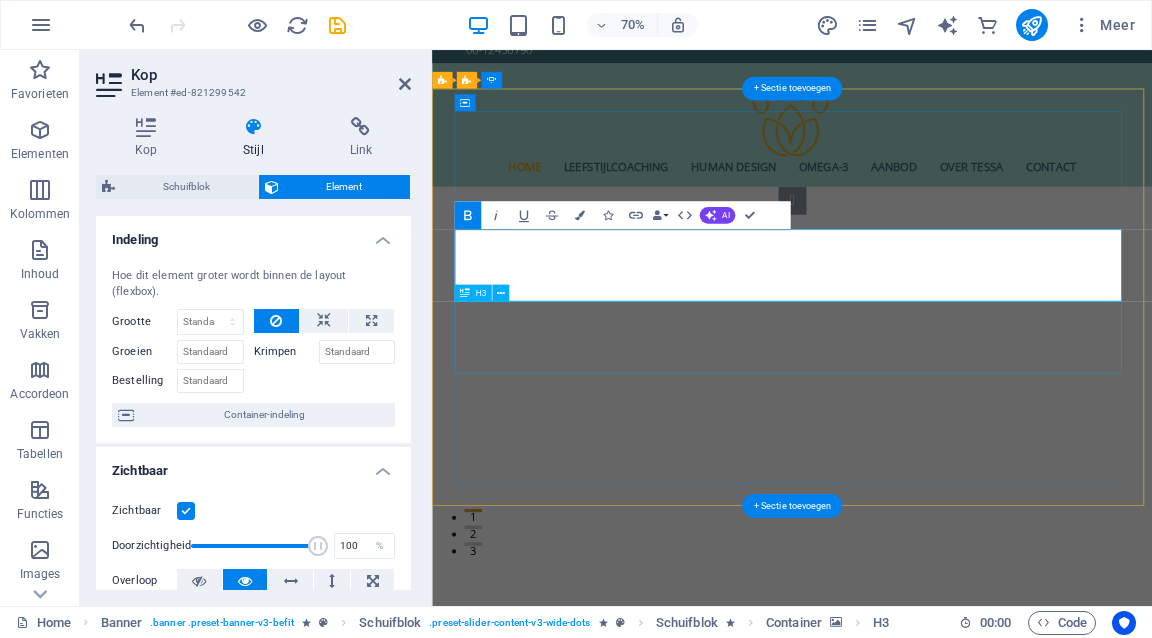 copy on "Je weet dat er iets moet veranderen, maar waar begin je? En wát moet je dan veranderen? hoe houd jij je gezonde routines vol?" 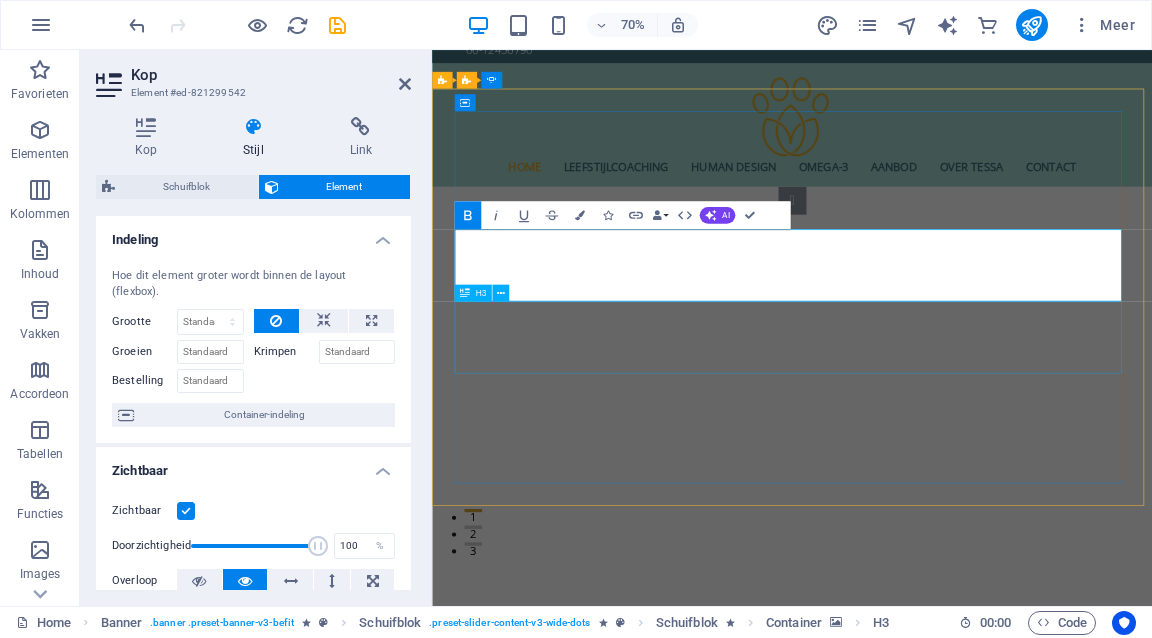 click on "Twijfel je vaak aan jezelf of aan je keuzes? Pas jij je aan de verwachtingen van anderen aan? Loop je leeg of ben je jezelf verloren?" at bounding box center (-109, 2149) 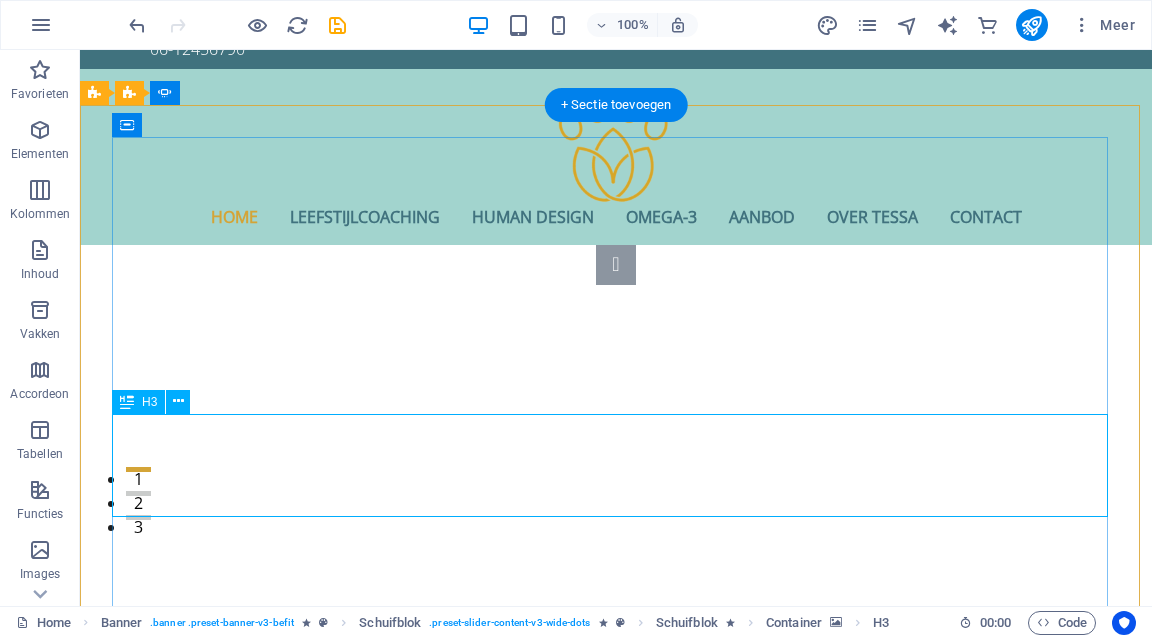 click on "Twijfel je vaak aan jezelf of aan je keuzes? Pas jij je aan de verwachtingen van anderen aan? Loop je leeg of ben je jezelf verloren?" at bounding box center [-482, 2162] 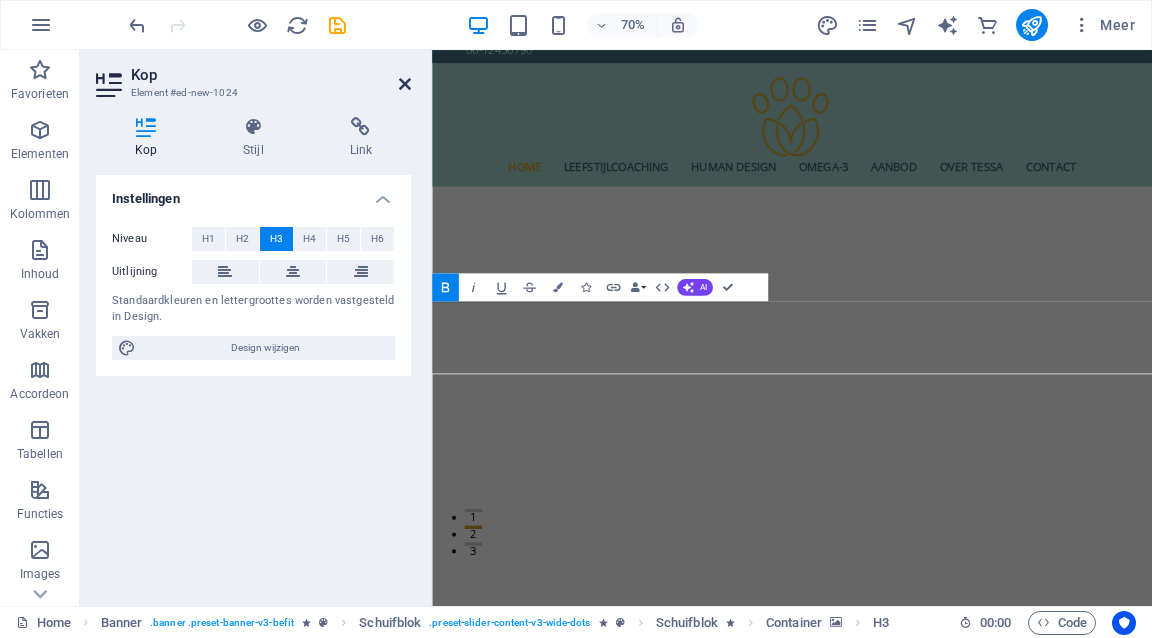 drag, startPoint x: 404, startPoint y: 78, endPoint x: 327, endPoint y: 108, distance: 82.637764 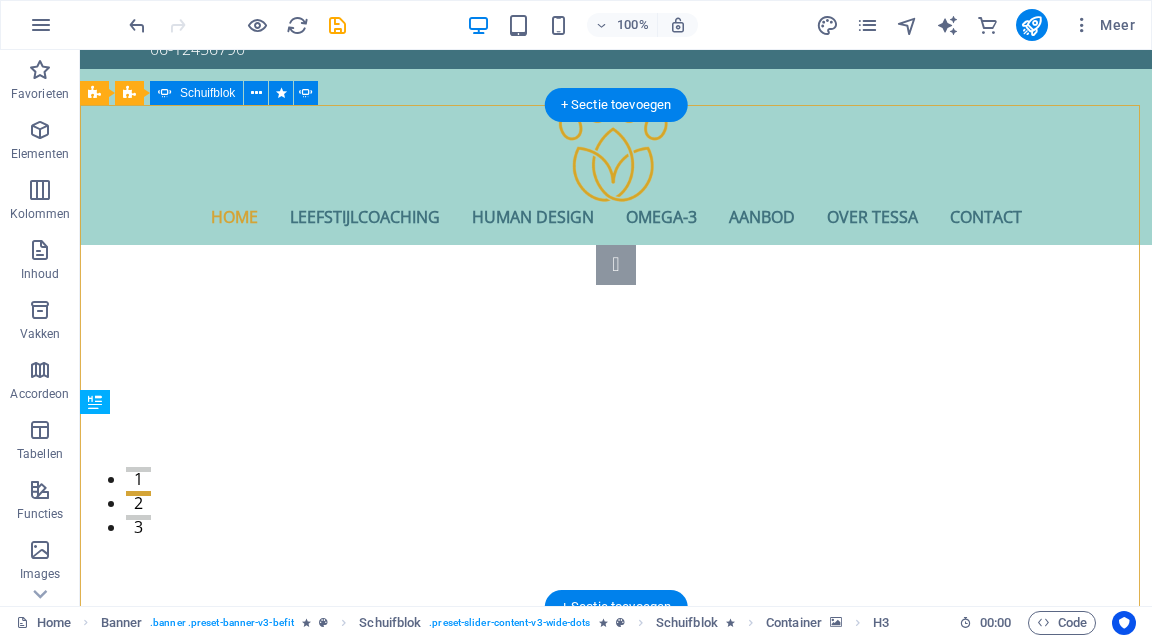 click at bounding box center (616, 265) 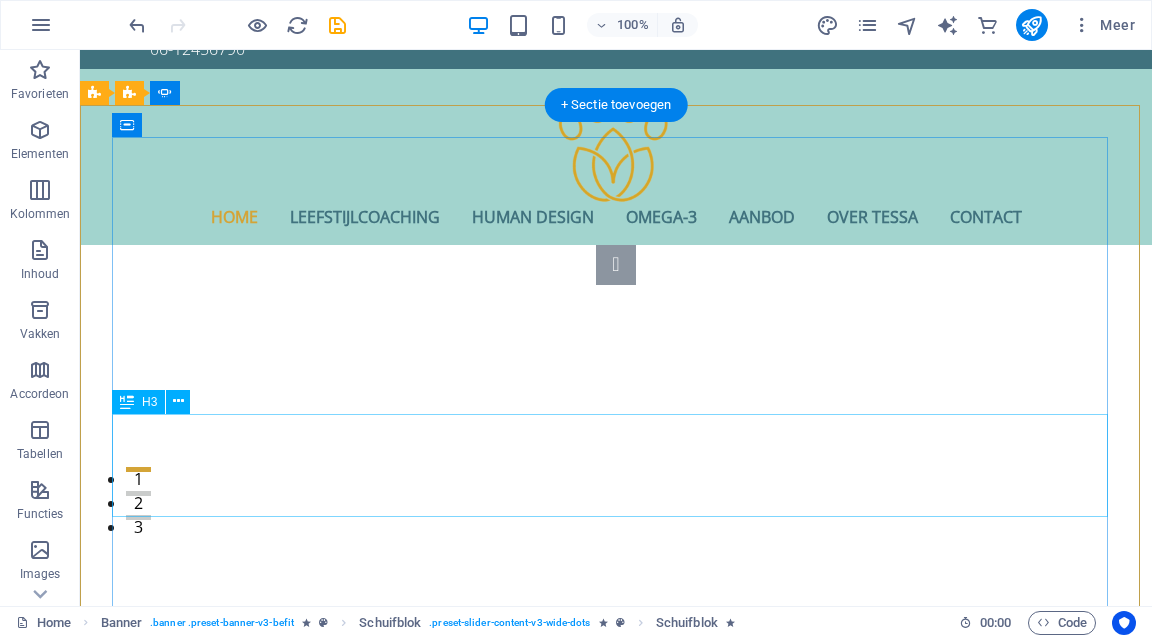 click on "Twijfel je vaak aan jezelf of aan je keuzes? Pas jij je aan de verwachtingen van anderen aan? Loop je leeg of ben je jezelf verloren?" at bounding box center [-482, 2162] 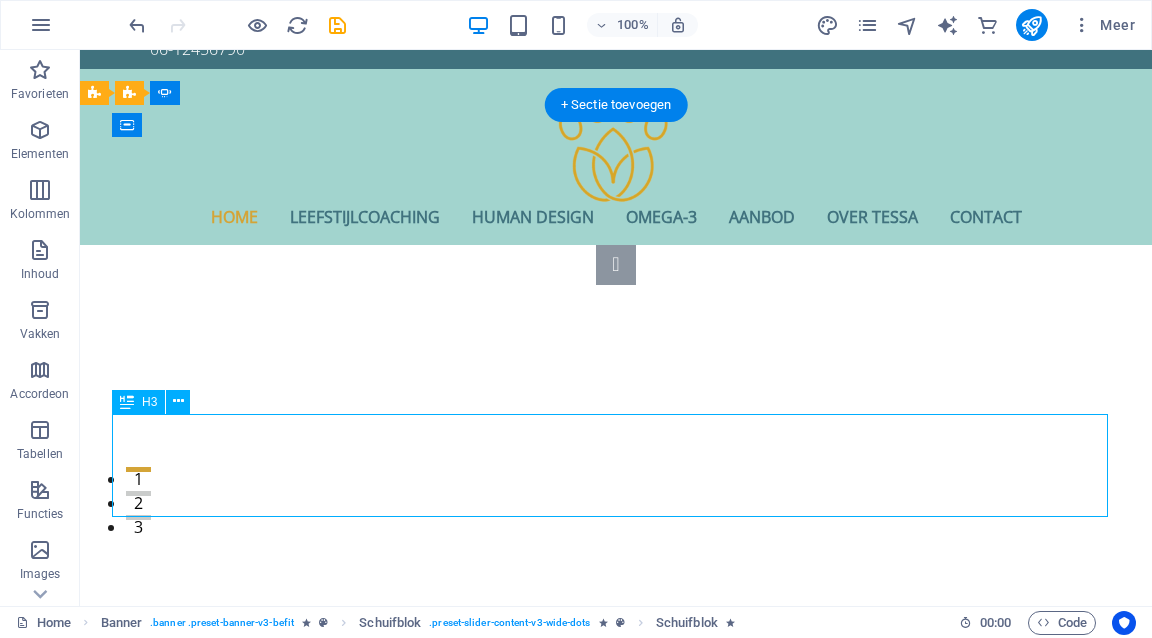 click on "Twijfel je vaak aan jezelf of aan je keuzes? Pas jij je aan de verwachtingen van anderen aan? Loop je leeg of ben je jezelf verloren?" at bounding box center [-482, 2162] 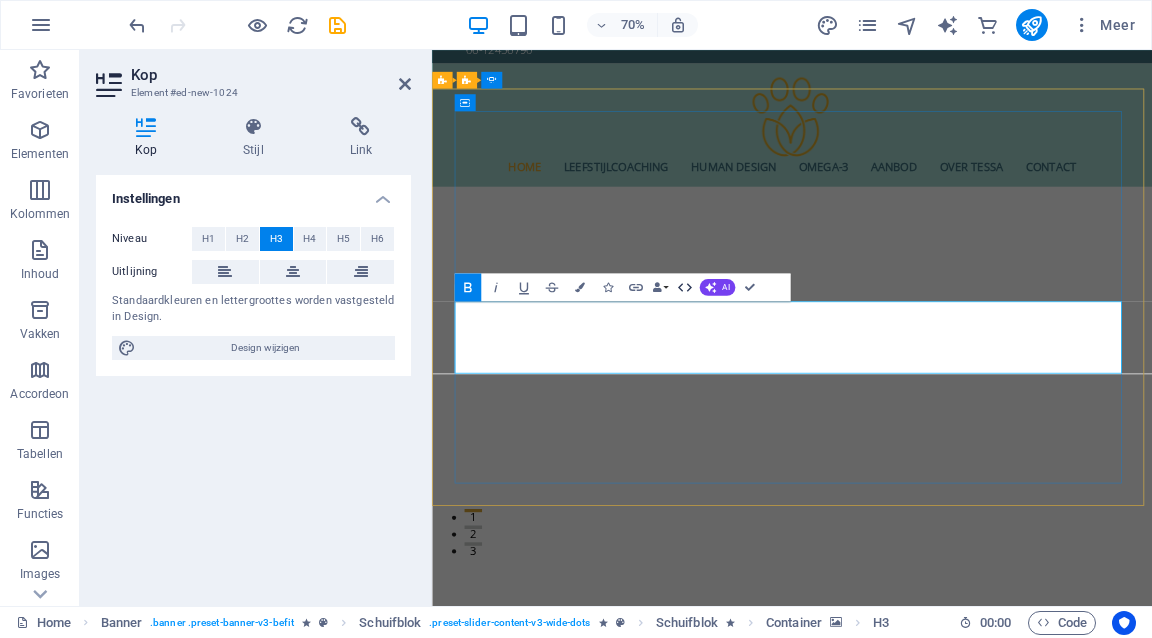 click 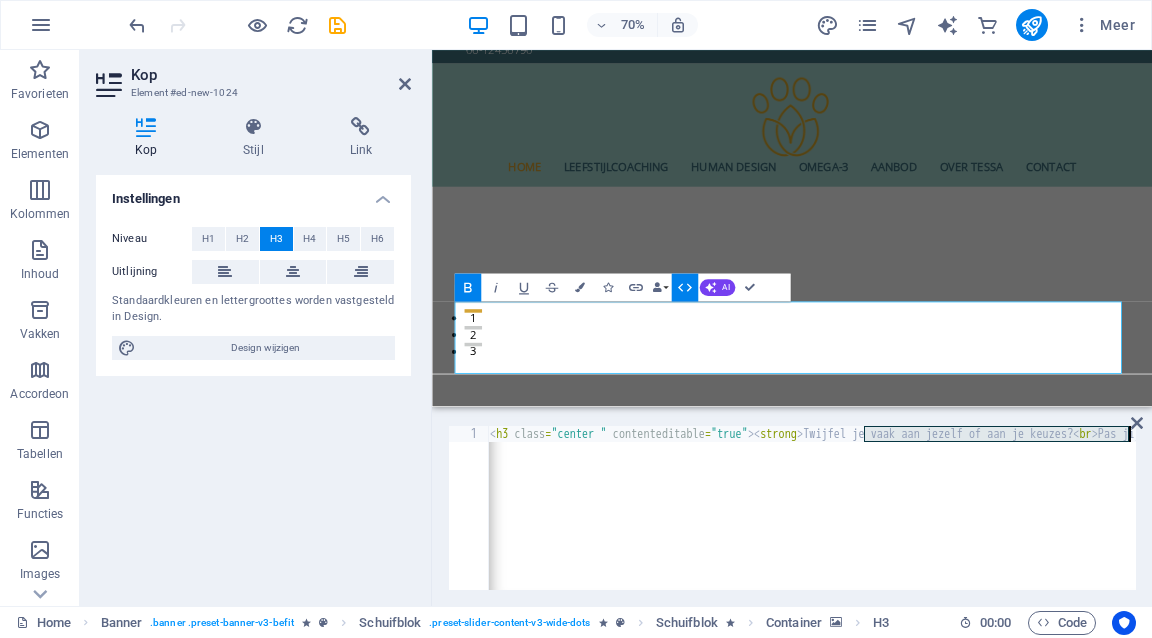 scroll, scrollTop: 0, scrollLeft: 857, axis: horizontal 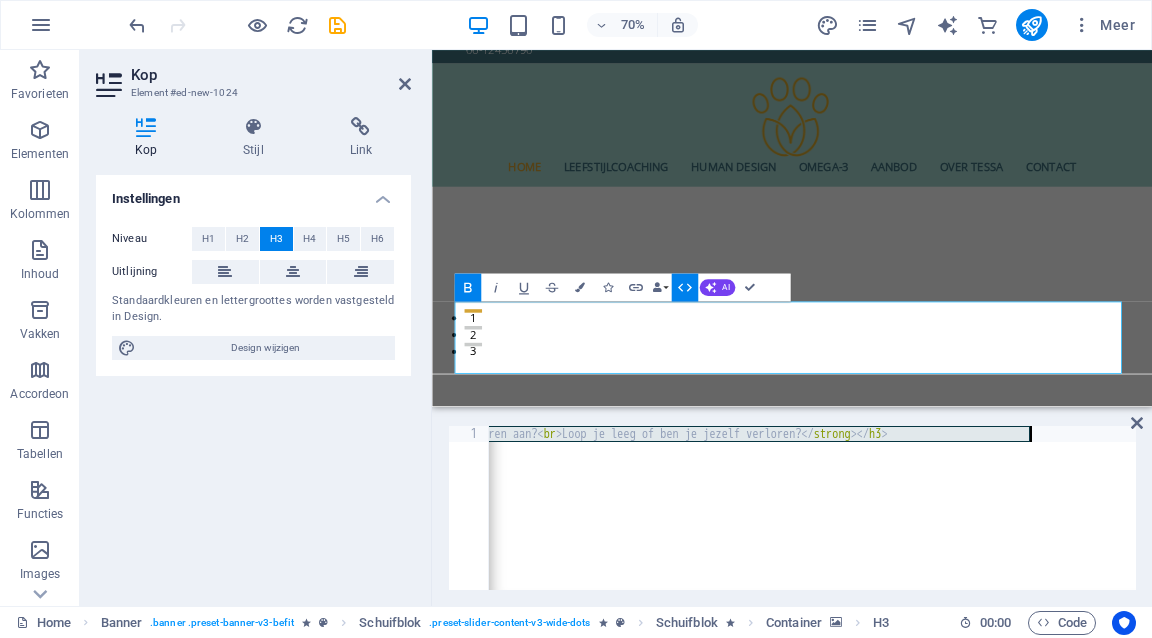 drag, startPoint x: 868, startPoint y: 435, endPoint x: 1027, endPoint y: 439, distance: 159.05031 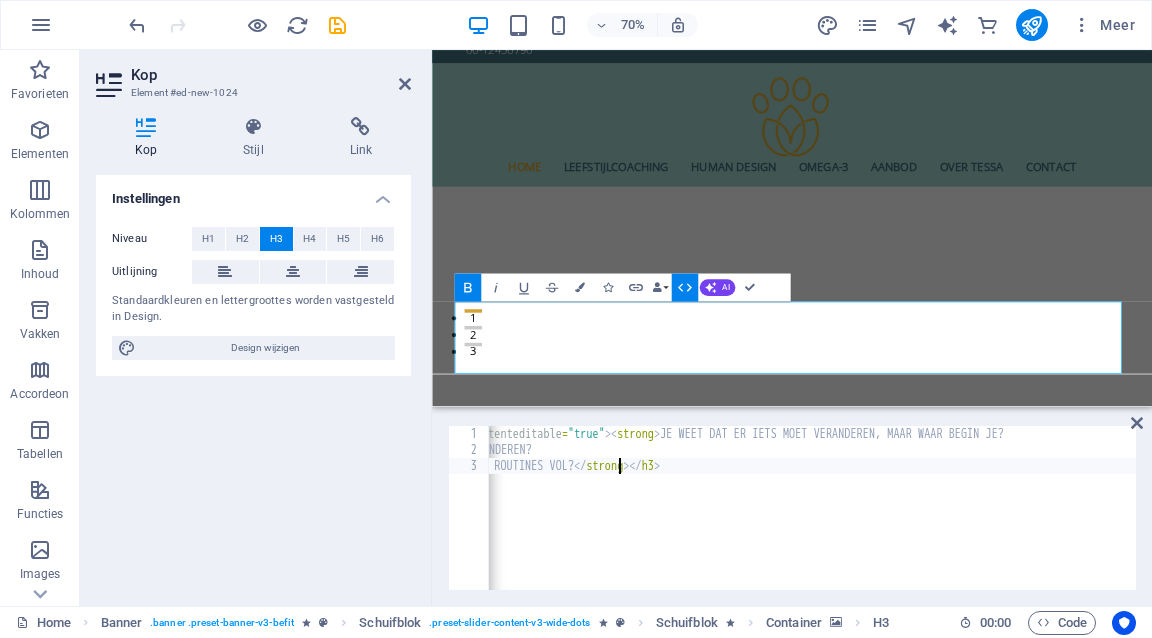 scroll, scrollTop: 0, scrollLeft: 145, axis: horizontal 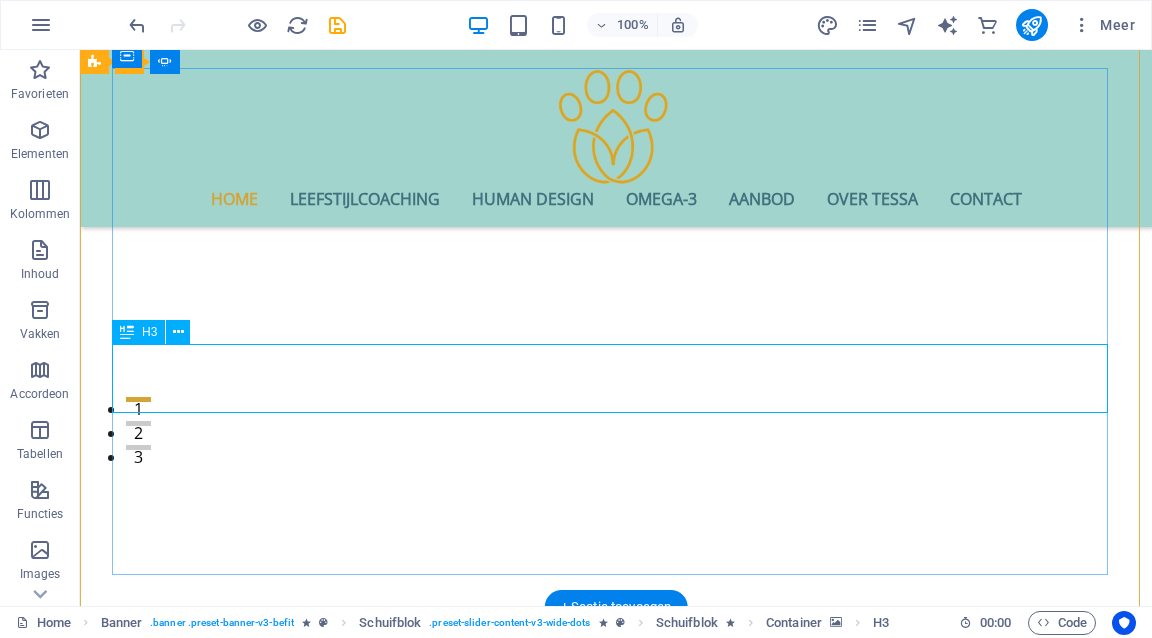 click on "JE WEET DAT ER IETS MOET VERANDEREN, MAAR WAAR BEGIN JE?
EN WÁT MOET JE DAN VERANDEREN?
HOE HOUD JIJ JE GEZONDE ROUTINES VOL?" at bounding box center [-482, 2033] 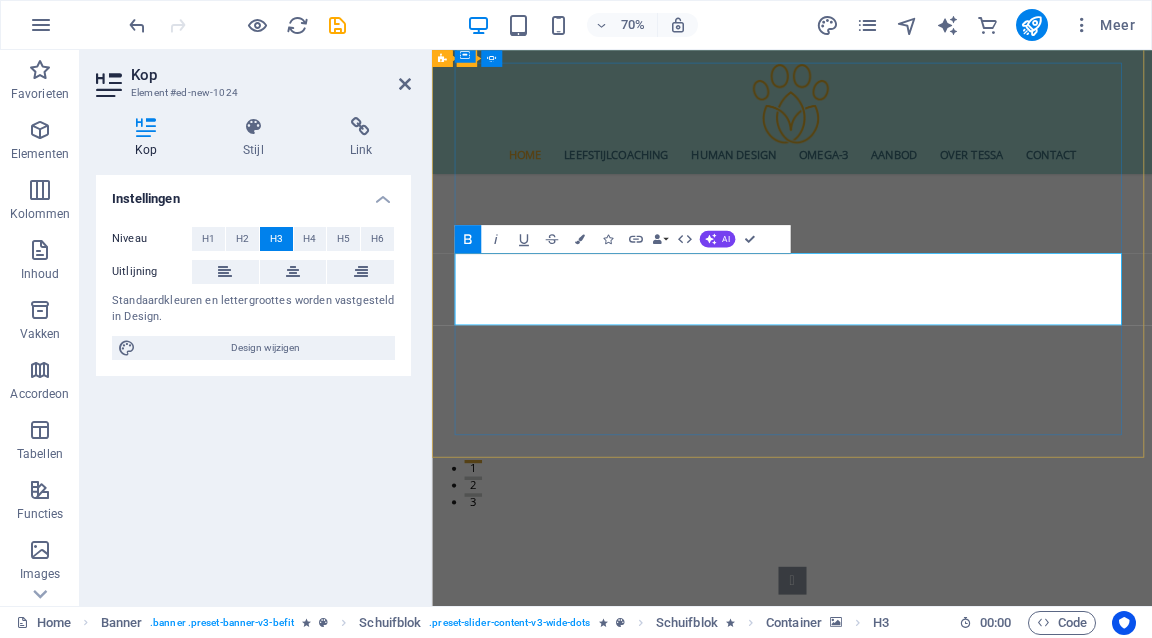 click on "JE WEET DAT ER IETS MOET VERANDEREN, MAAR WAAR BEGIN JE?
EN WÁT MOET JE DAN VERANDEREN?
HOE HOUD JIJ JE GEZONDE ROUTINES VOL?" at bounding box center [-109, 2020] 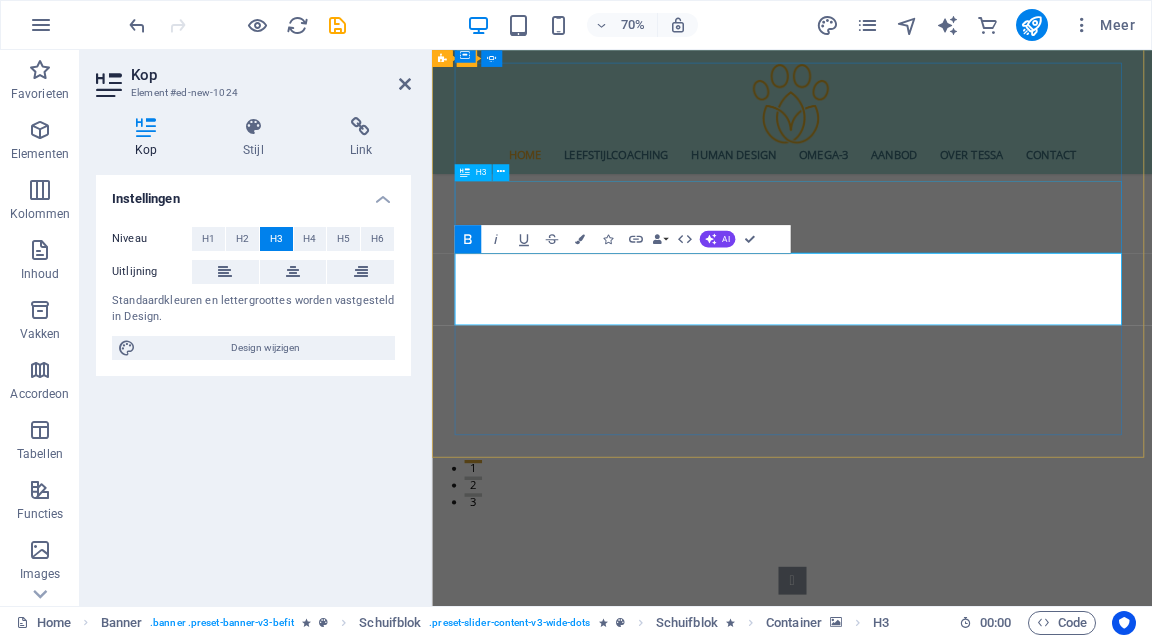 click on "Je weet dat er iets moet veranderen, maar waar begin je? En wát moet je dan veranderen? hoe houd jij je gezonde routines vol?" at bounding box center (-109, 1941) 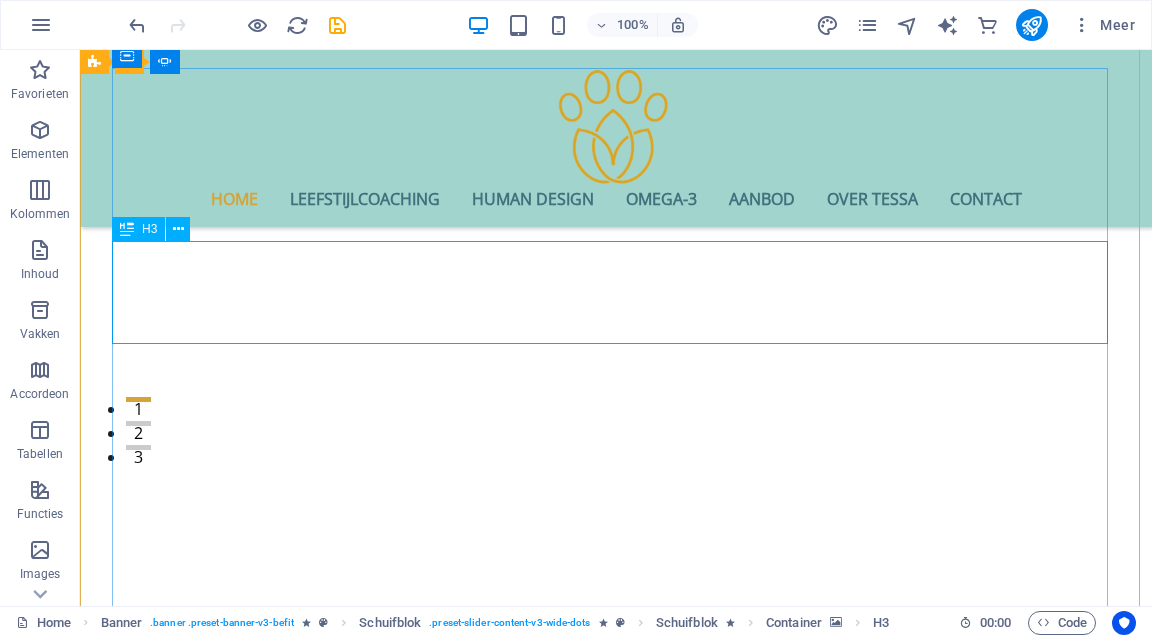 click on "Je weet dat er iets moet veranderen, maar waar begin je? En wát moet je dan veranderen? hoe houd jij je gezonde routines vol?" at bounding box center [-482, 2010] 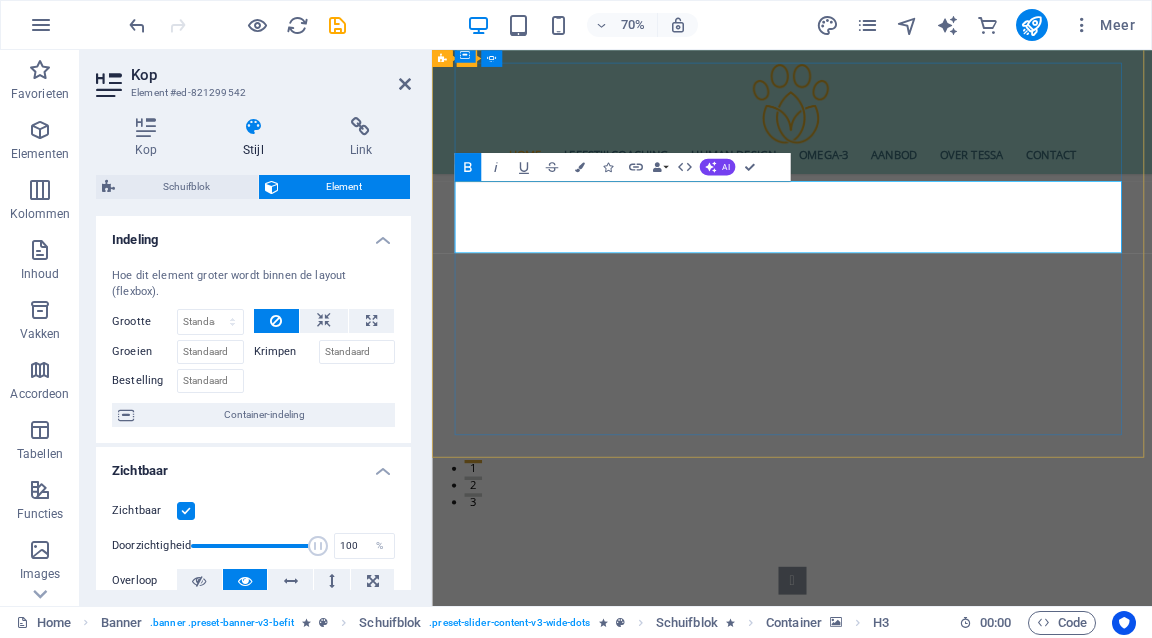 click on "Je weet dat er iets moet veranderen, maar waar begin je? En wát moet je dan veranderen? hoe houd jij je gezonde routines vol?" at bounding box center (-109, 1997) 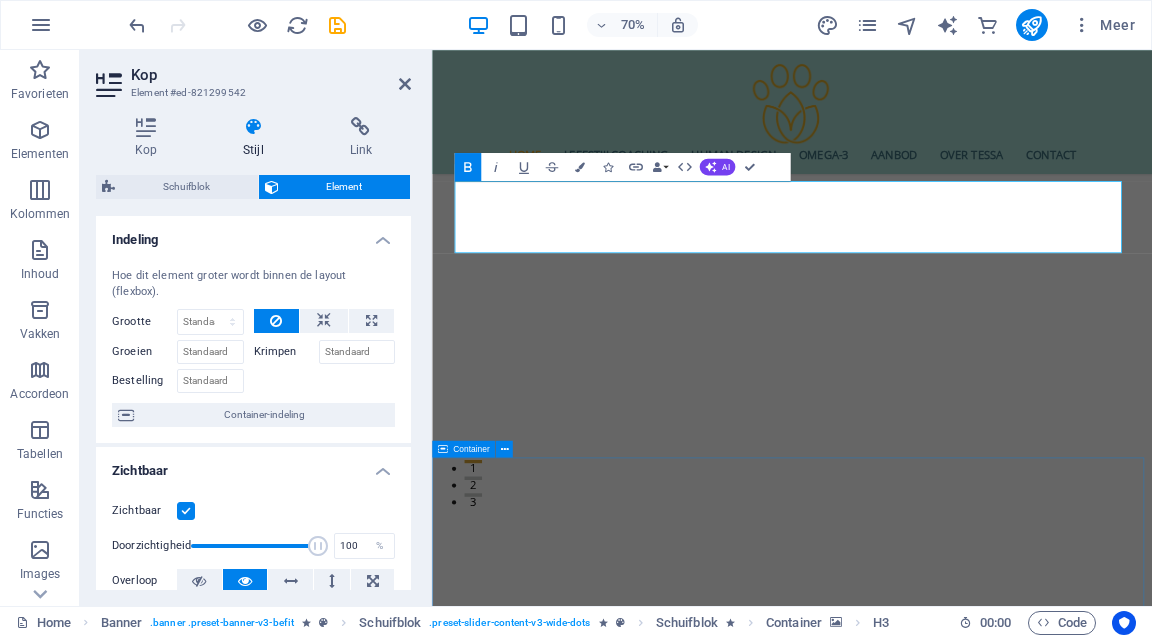 click on "tessamen.nl Jouw Gezondheid, Jouw Route: Leefstijlcoaching, Human Design & Omega-3 Analyse, een unieke combinatie! Welkom bij dé plek waar Leefstijlcoaching verder gaat dan standaardadviezen. Als Leefstijl- en Human Design Coach begeleid ik jou naar een gezonder, energieker en evenwichtiger leven – volledig afgestemd op wie jij écht bent. Met de krachtige combinatie van Leefstijl, Human Design en een Omega 3 Vetzuurbalanstest krijg je unieke inzichten in zowel je innerlijke blauwdruk als je lichamelijke gezondheid. Human Design helpt je beter te begrijpen hoe jij functioneert, hoe je keuzes maakt die voor jou werken en het helpt je om meer in balans te leven. De Omega 3-test brengt je celgezondheid in kaart en laat zien waar je staat op het gebied van ontstekingen, hersenfunctie en vitaliteit. Deze wetenschappelijk onderbouwde en intuïtieve aanpak zorgt voor een leefstijltraject dat écht bij jou past – persoonlijk, praktisch en resultaatgericht." at bounding box center [946, 1184] 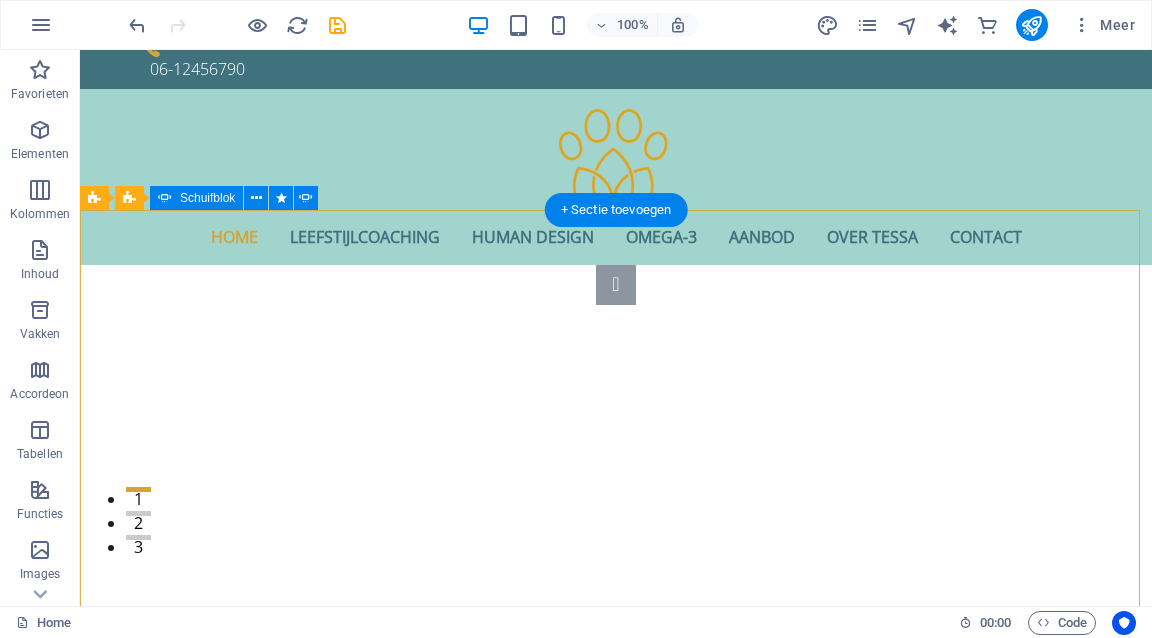 scroll, scrollTop: 235, scrollLeft: 0, axis: vertical 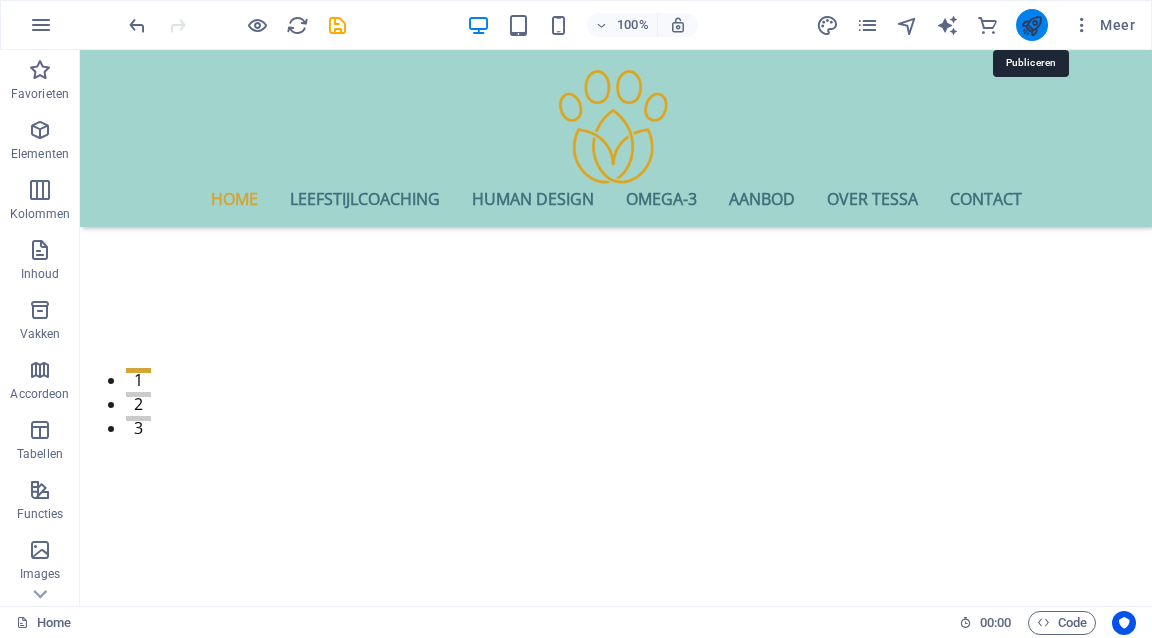 click at bounding box center (1031, 25) 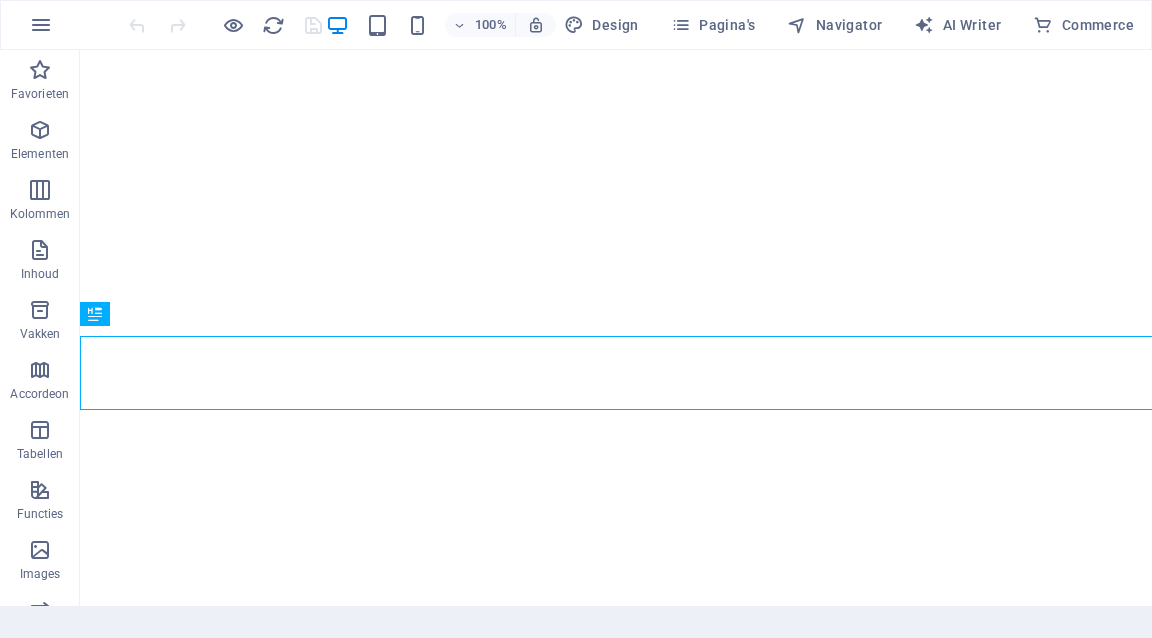 scroll, scrollTop: 0, scrollLeft: 0, axis: both 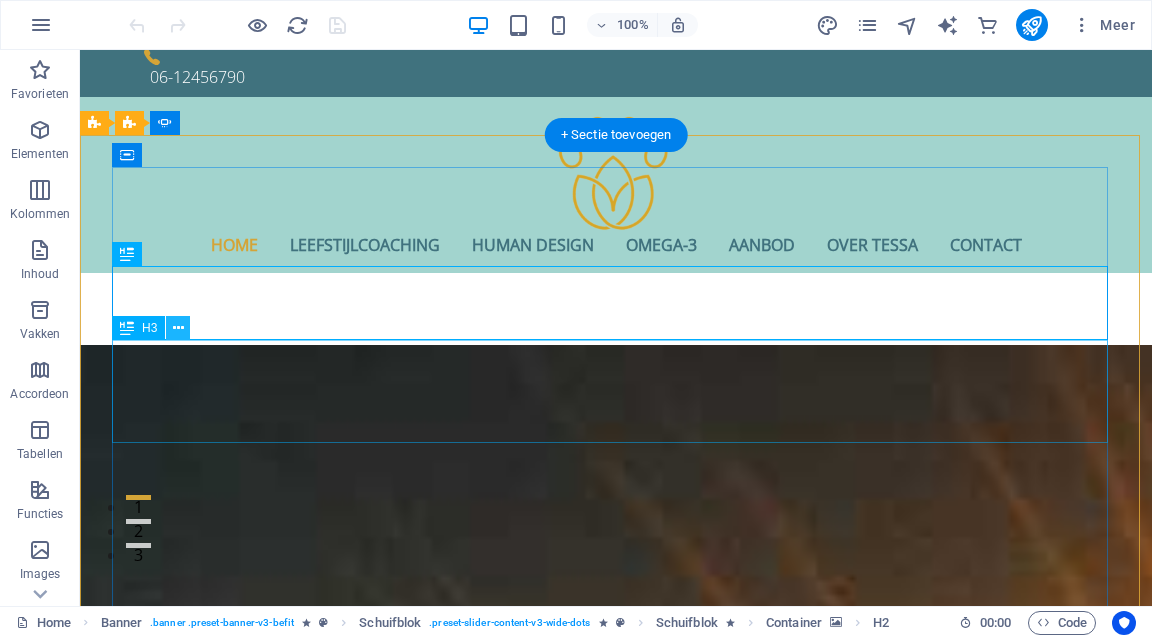 click at bounding box center [178, 328] 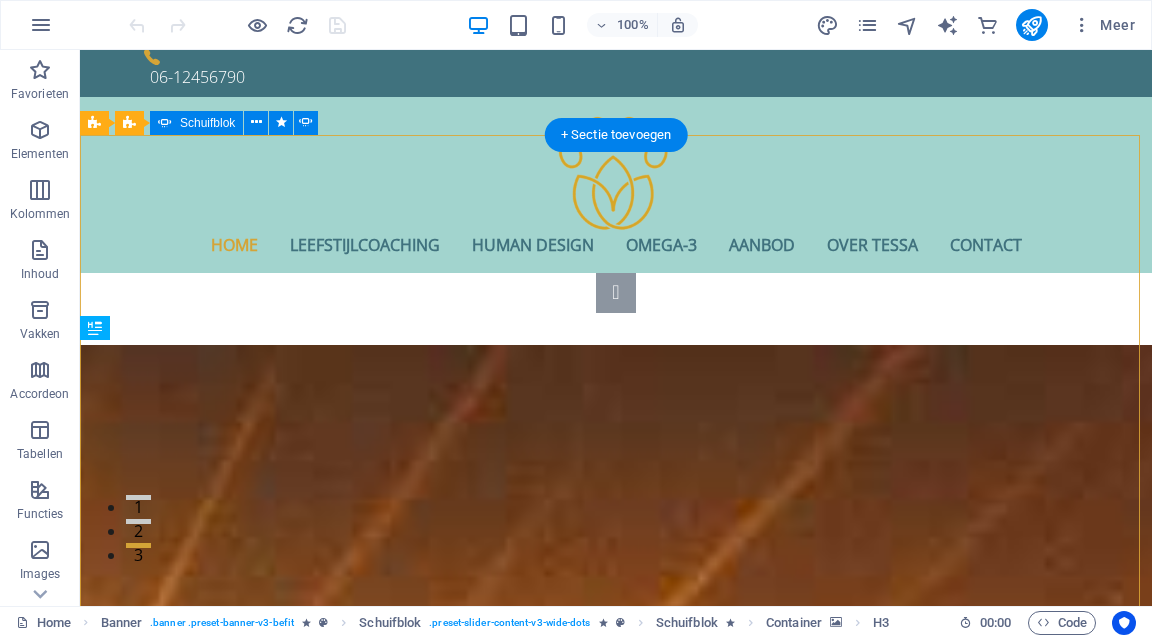 click at bounding box center [616, 293] 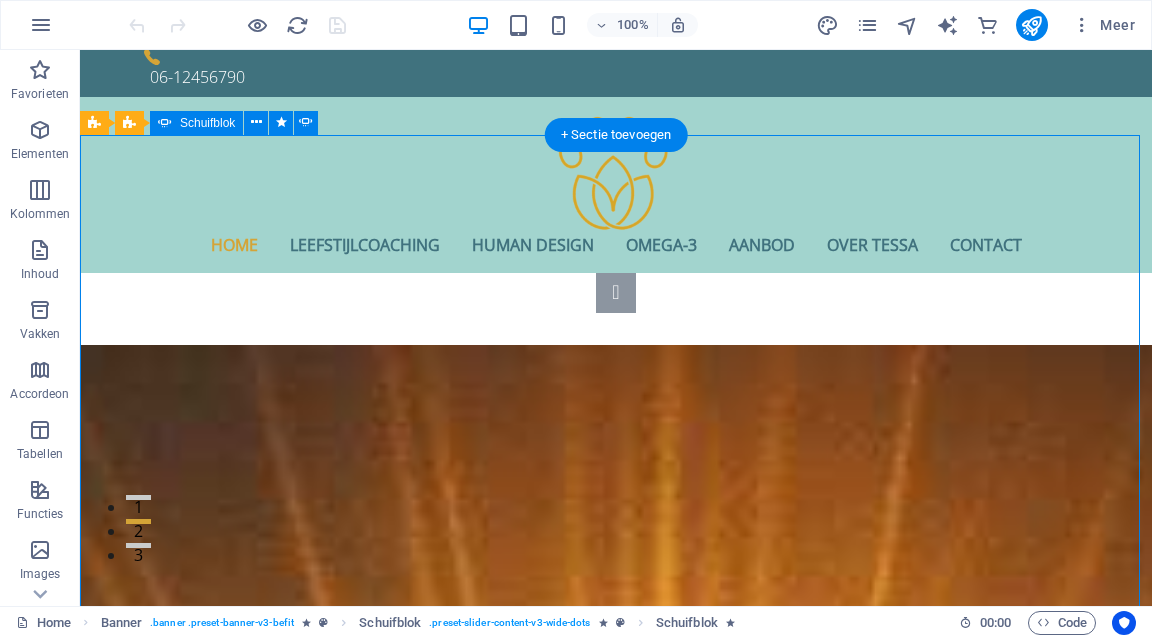 click at bounding box center (616, 293) 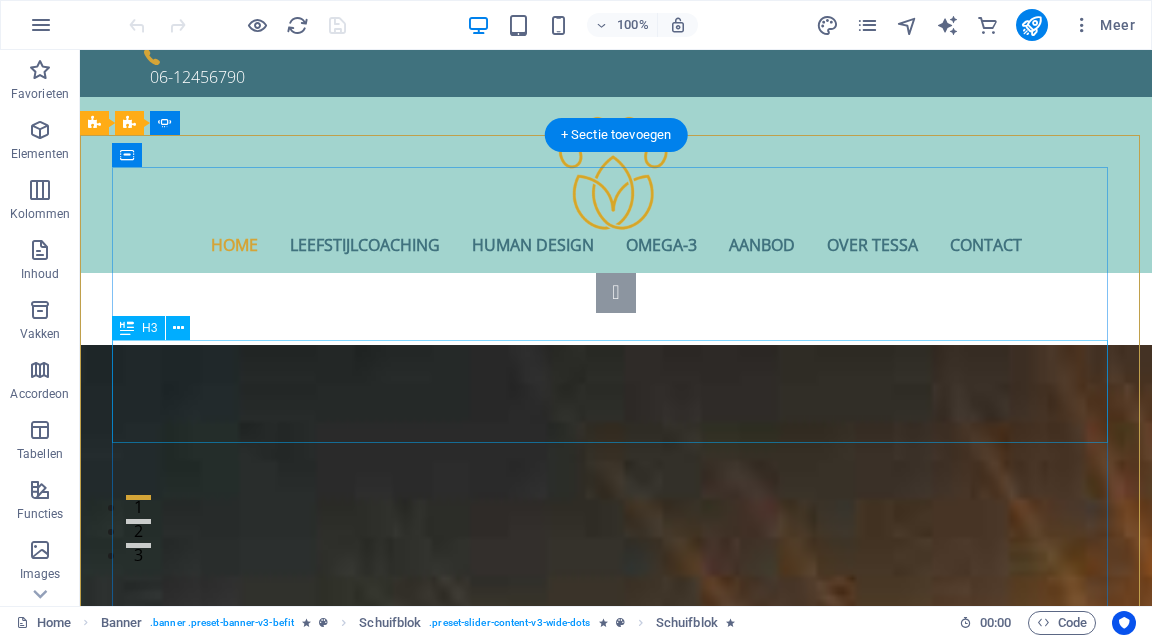 click on "Je weet dat er iets moet veranderen, maar waar begin je? En wát moet je dan veranderen? test hoe houd jij je gezonde routines vol?" at bounding box center [-482, 1655] 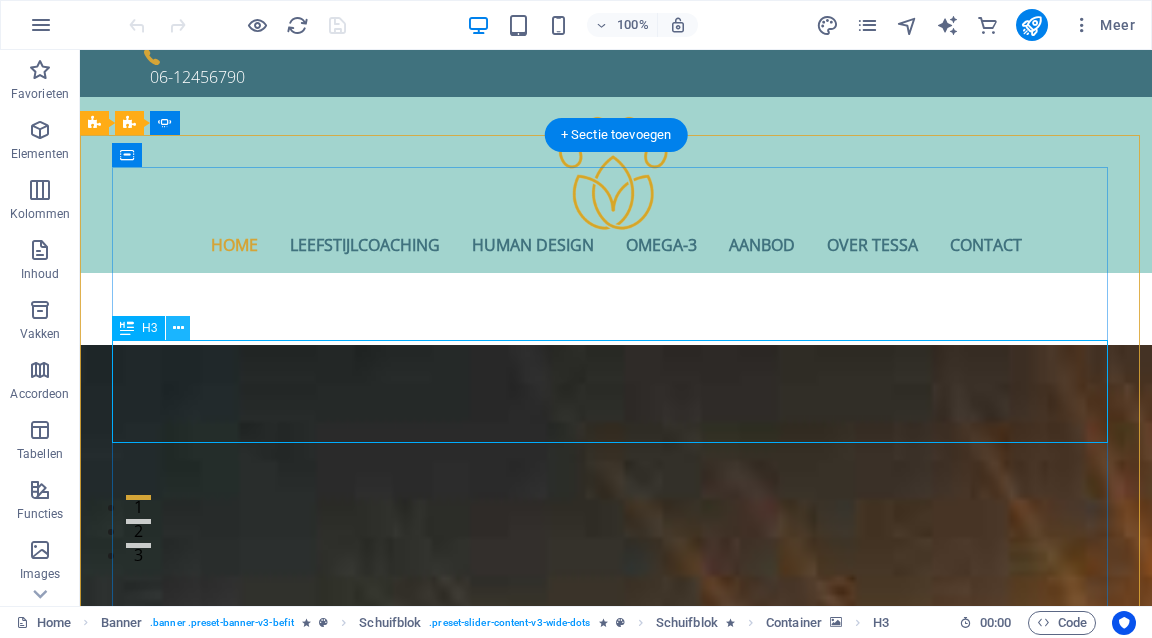 click at bounding box center (178, 328) 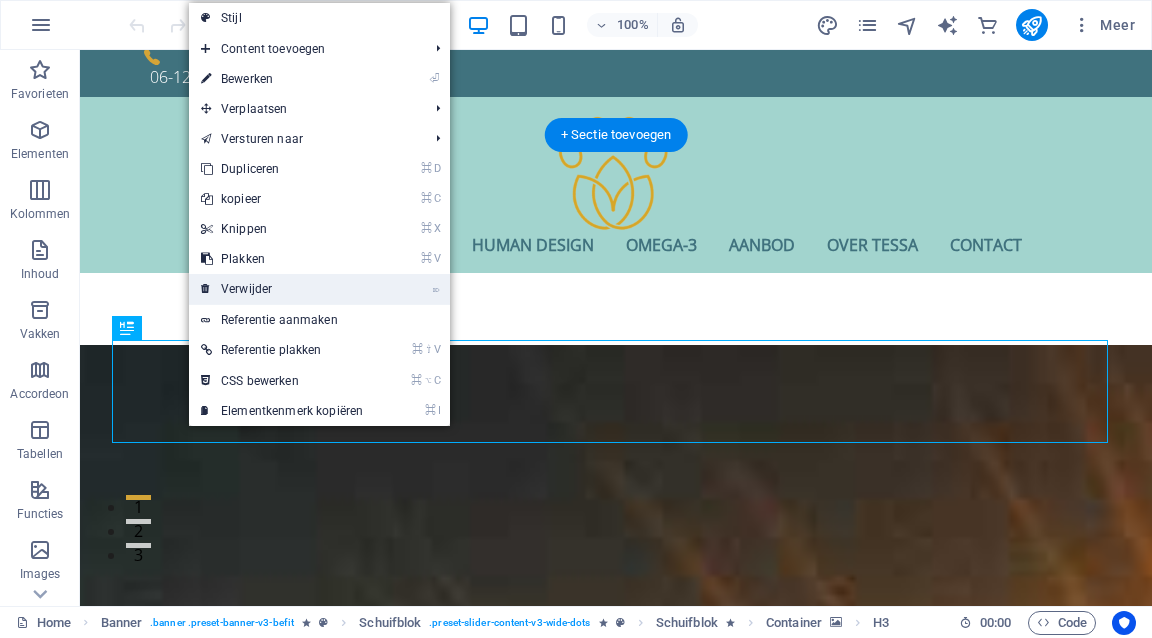 click on "⌦  Verwijder" at bounding box center [282, 289] 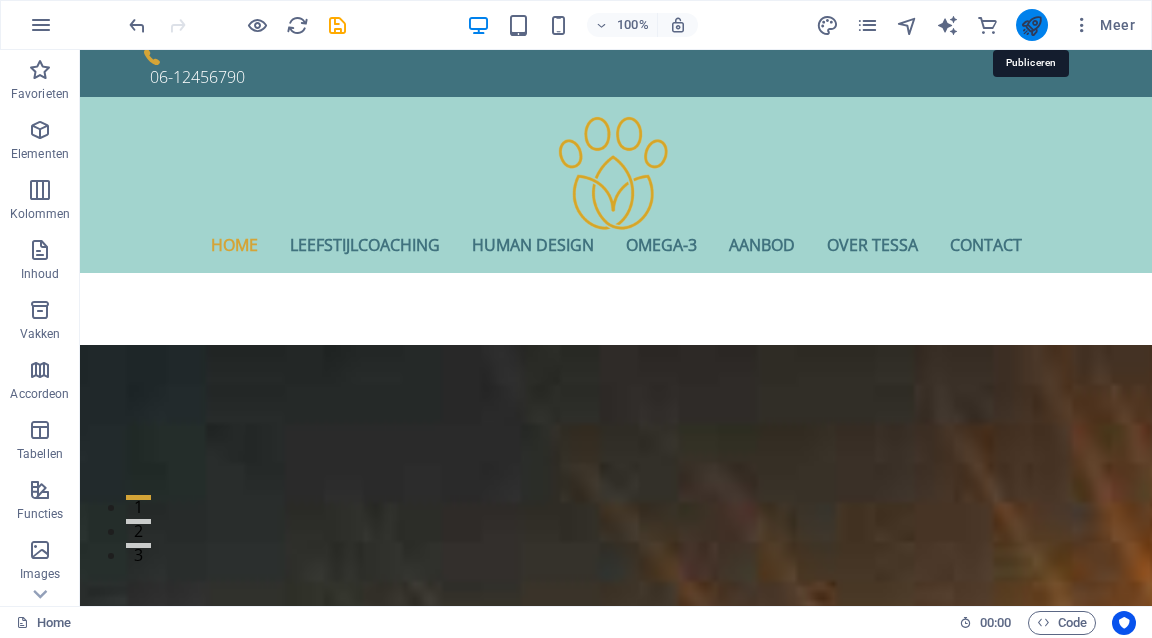 click at bounding box center [1031, 25] 